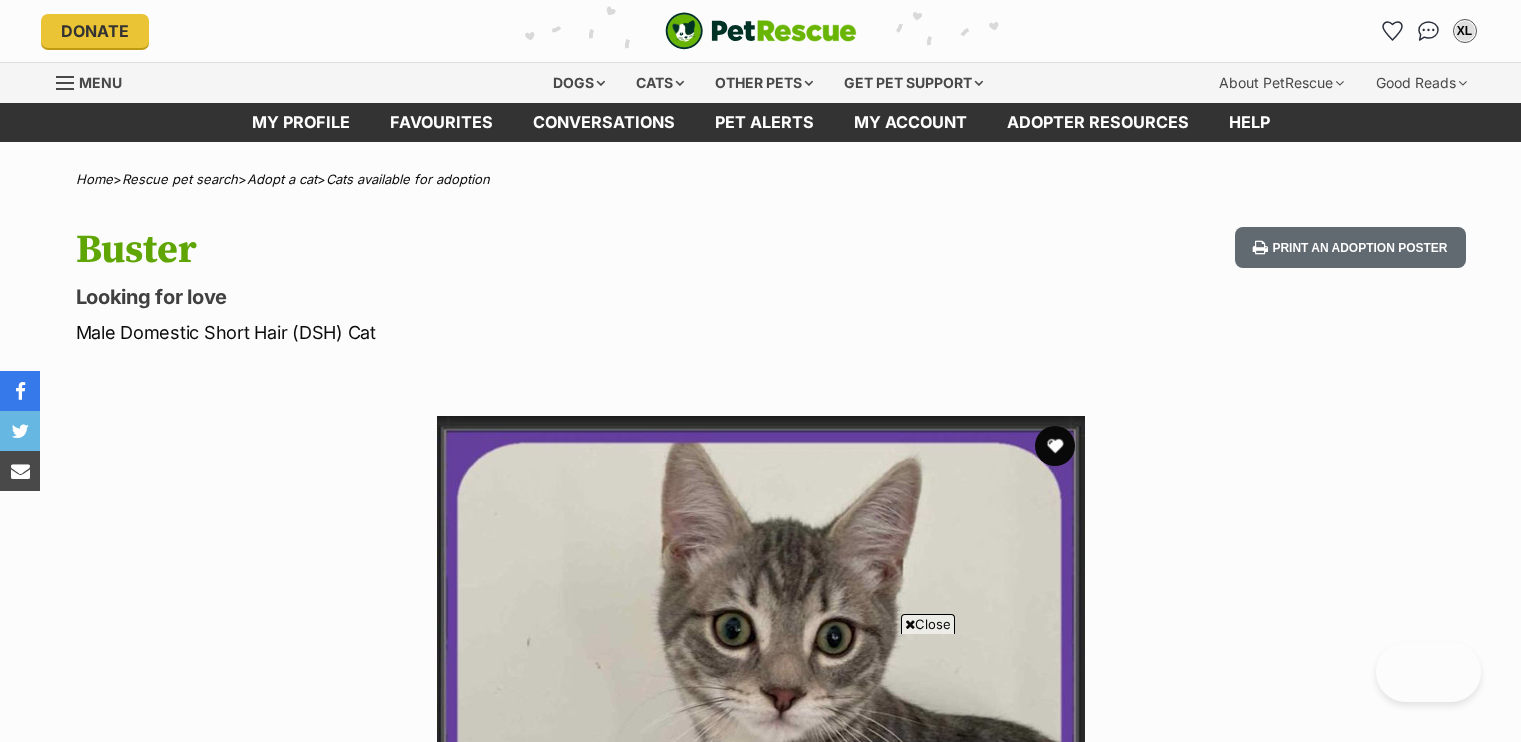 scroll, scrollTop: 800, scrollLeft: 0, axis: vertical 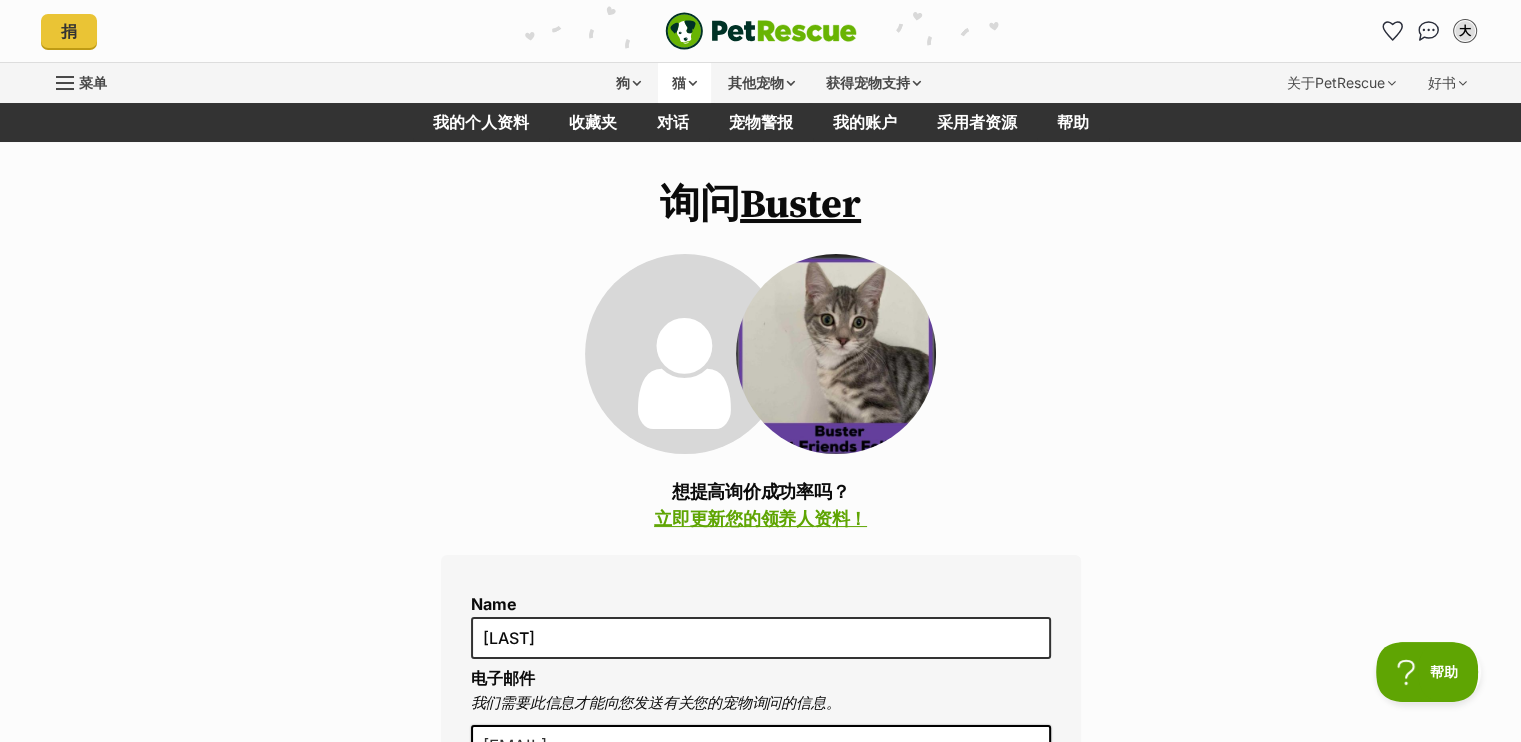 click on "猫" at bounding box center (679, 82) 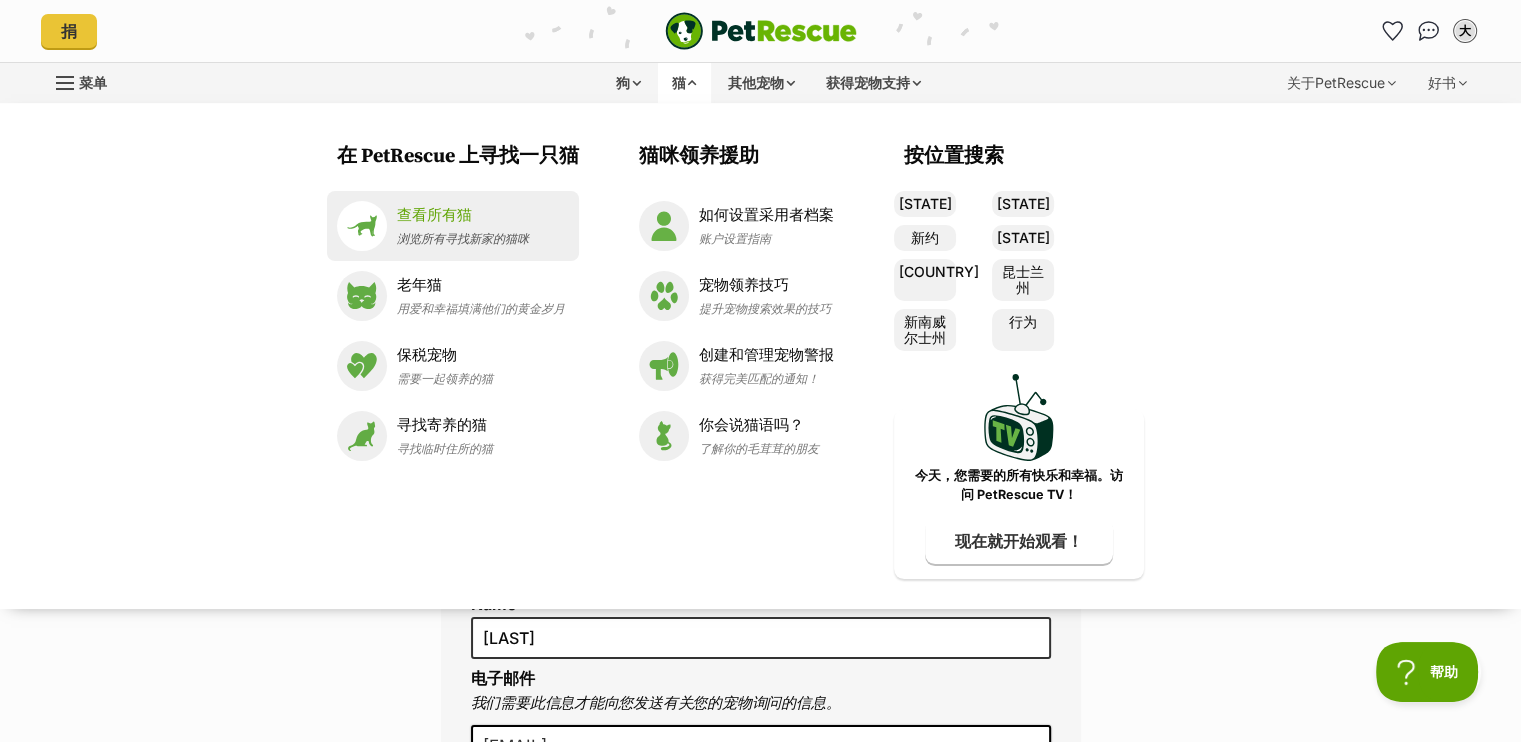 click on "查看所有猫" at bounding box center [434, 214] 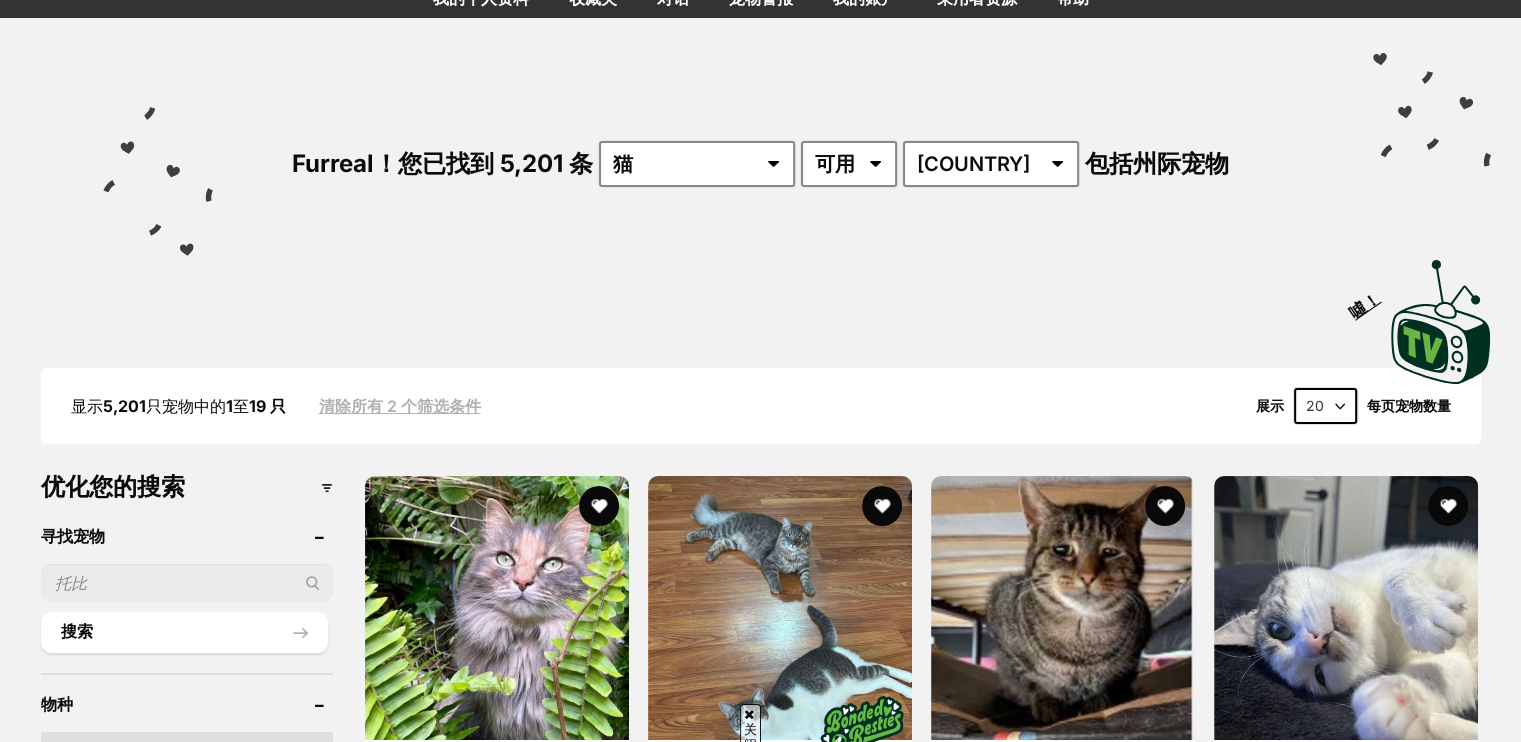 scroll, scrollTop: 200, scrollLeft: 0, axis: vertical 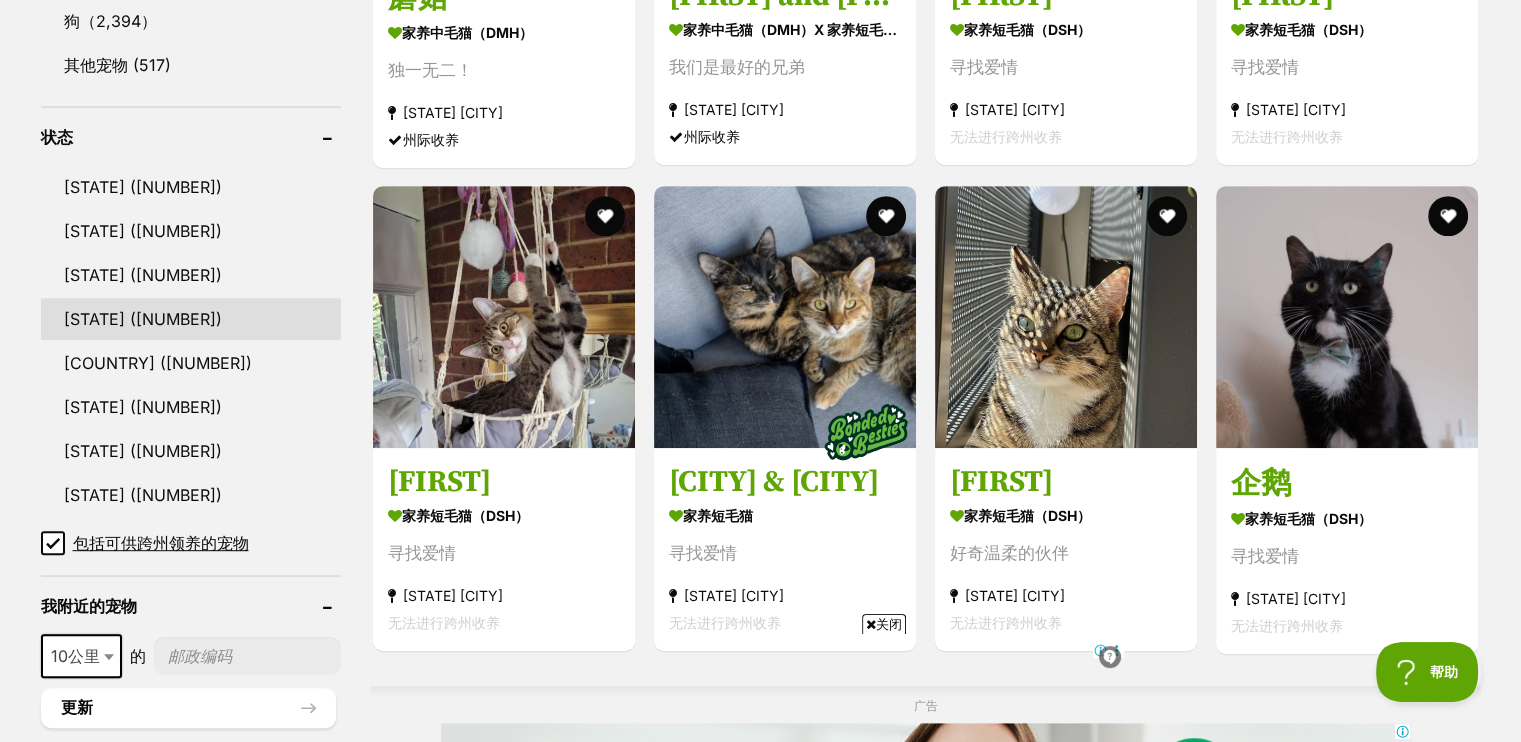 click on "昆士兰州 (1,129)" at bounding box center (143, 319) 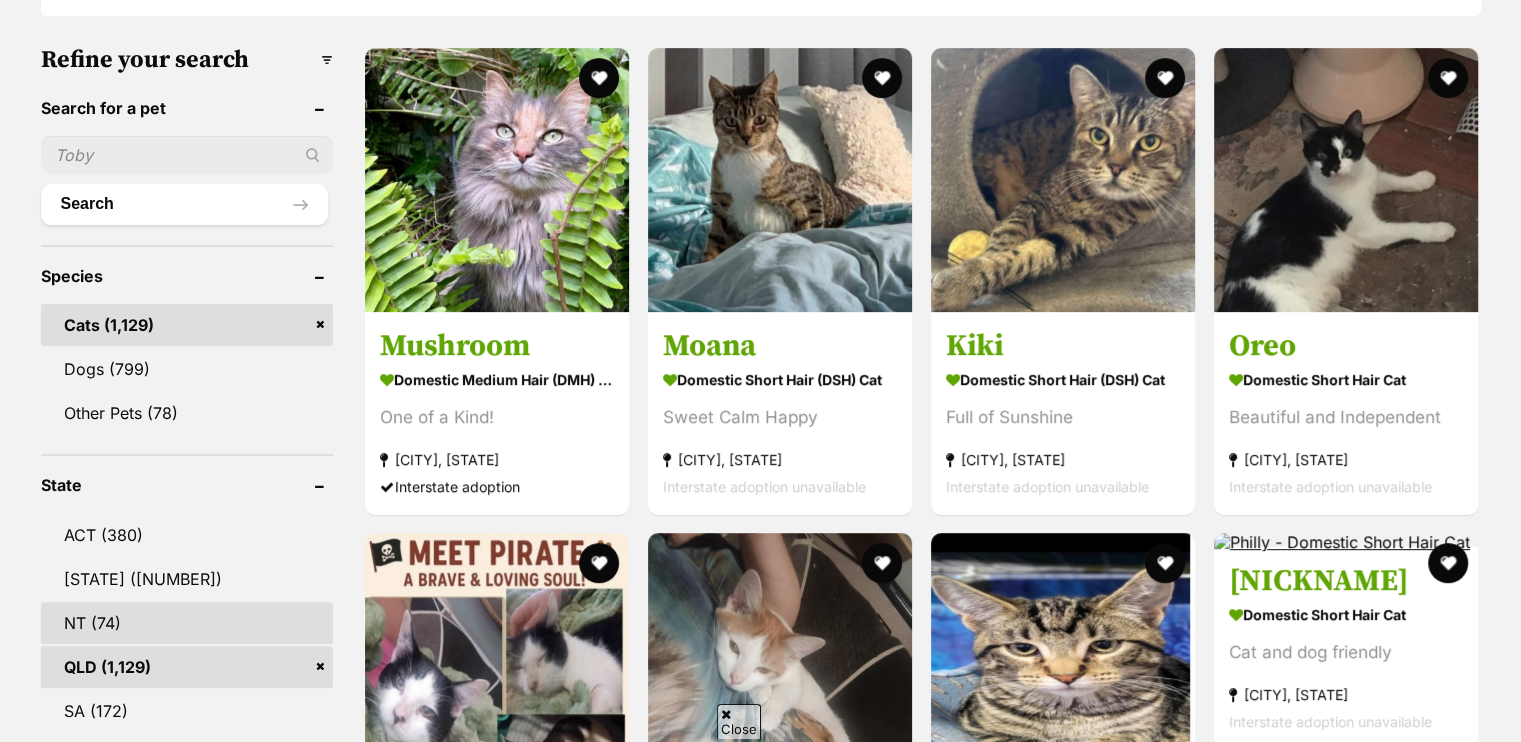 scroll, scrollTop: 900, scrollLeft: 0, axis: vertical 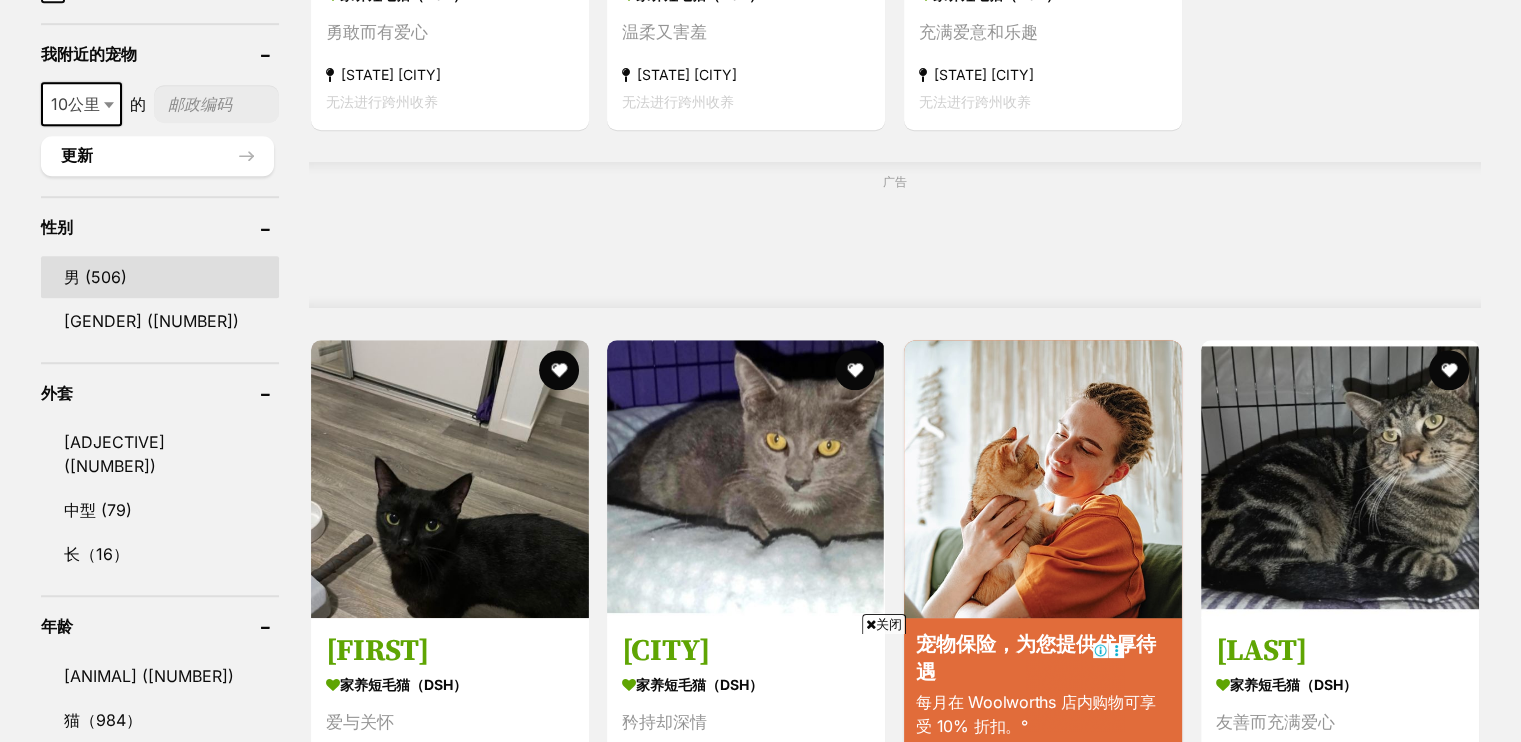 click on "男 (506)" at bounding box center [160, 277] 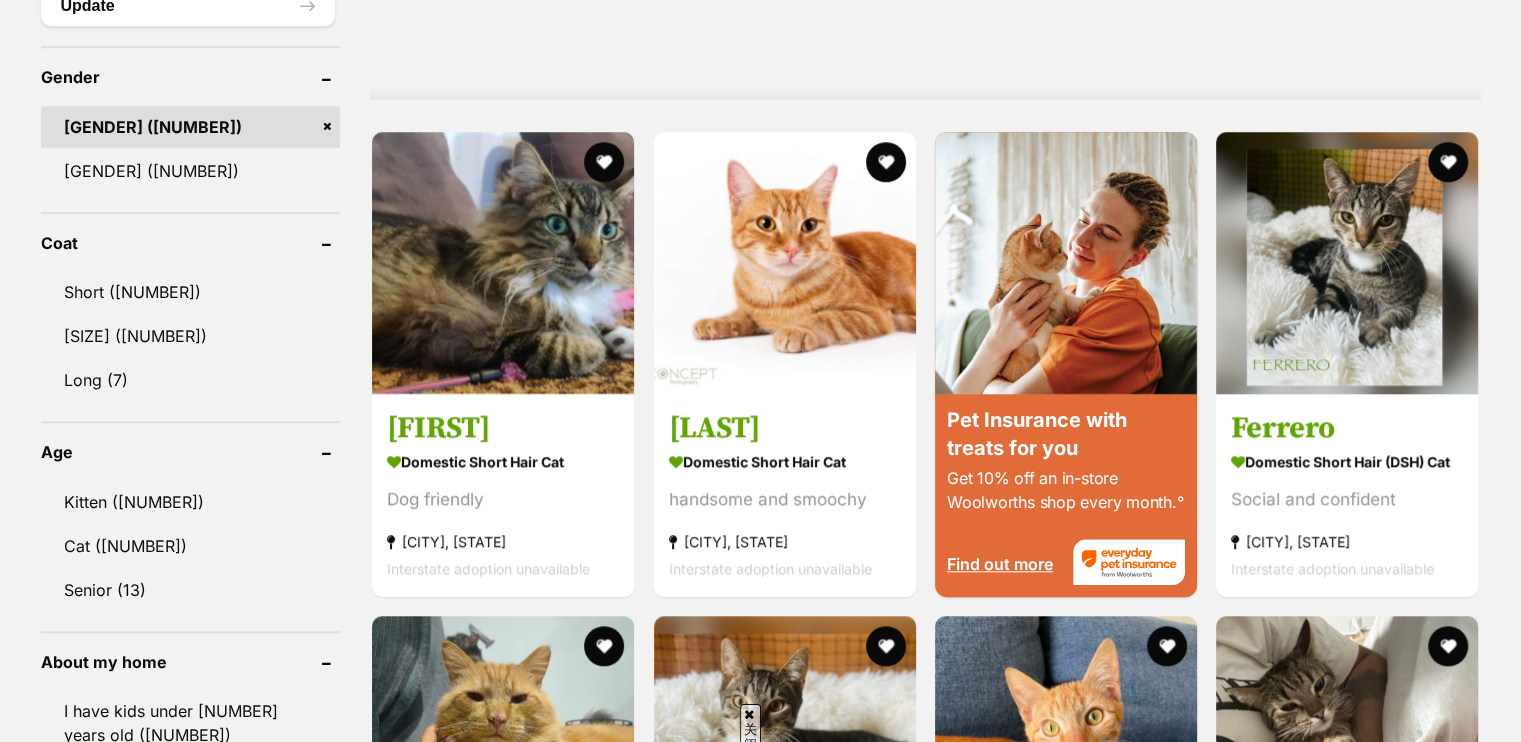 scroll, scrollTop: 1700, scrollLeft: 0, axis: vertical 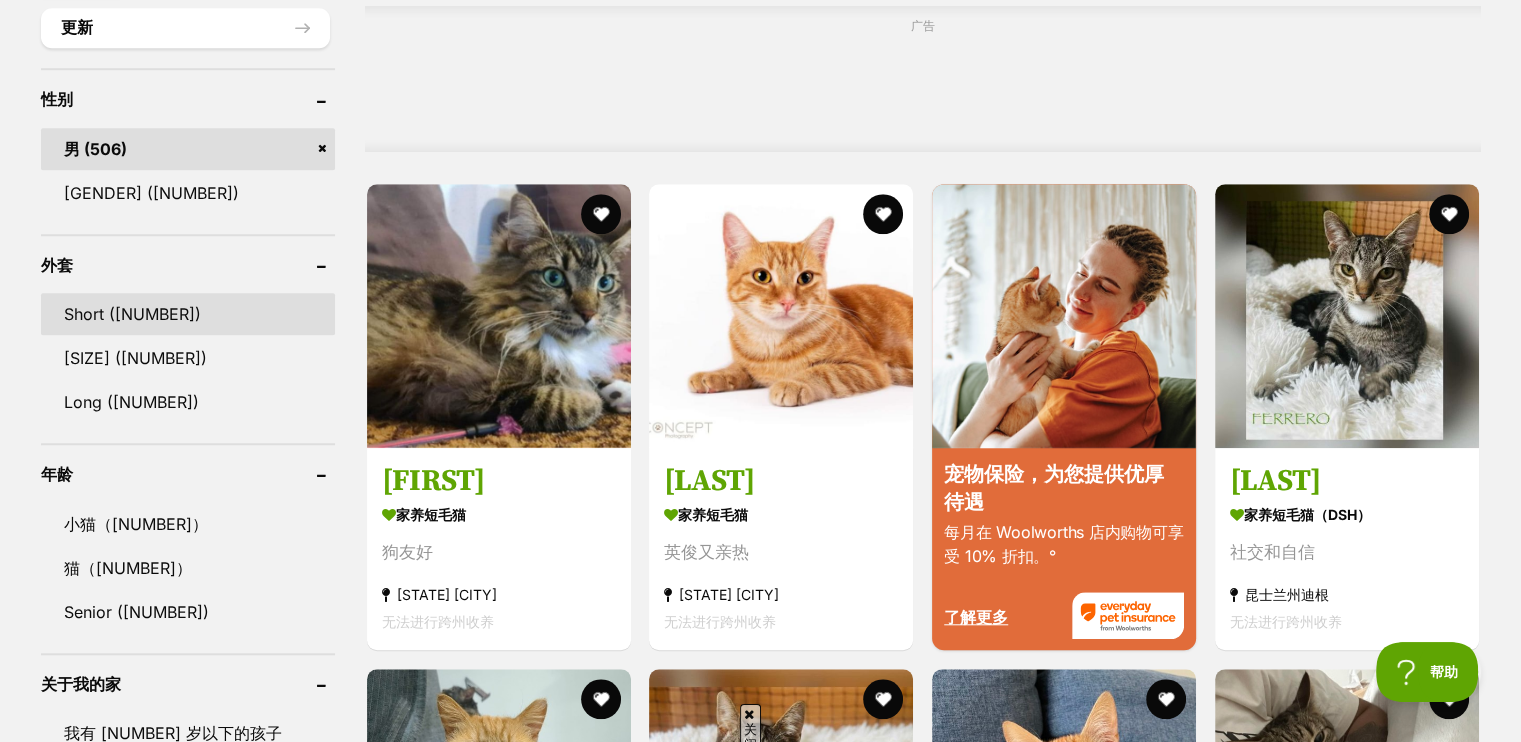 click on "Short ([NUMBER])" at bounding box center [188, 314] 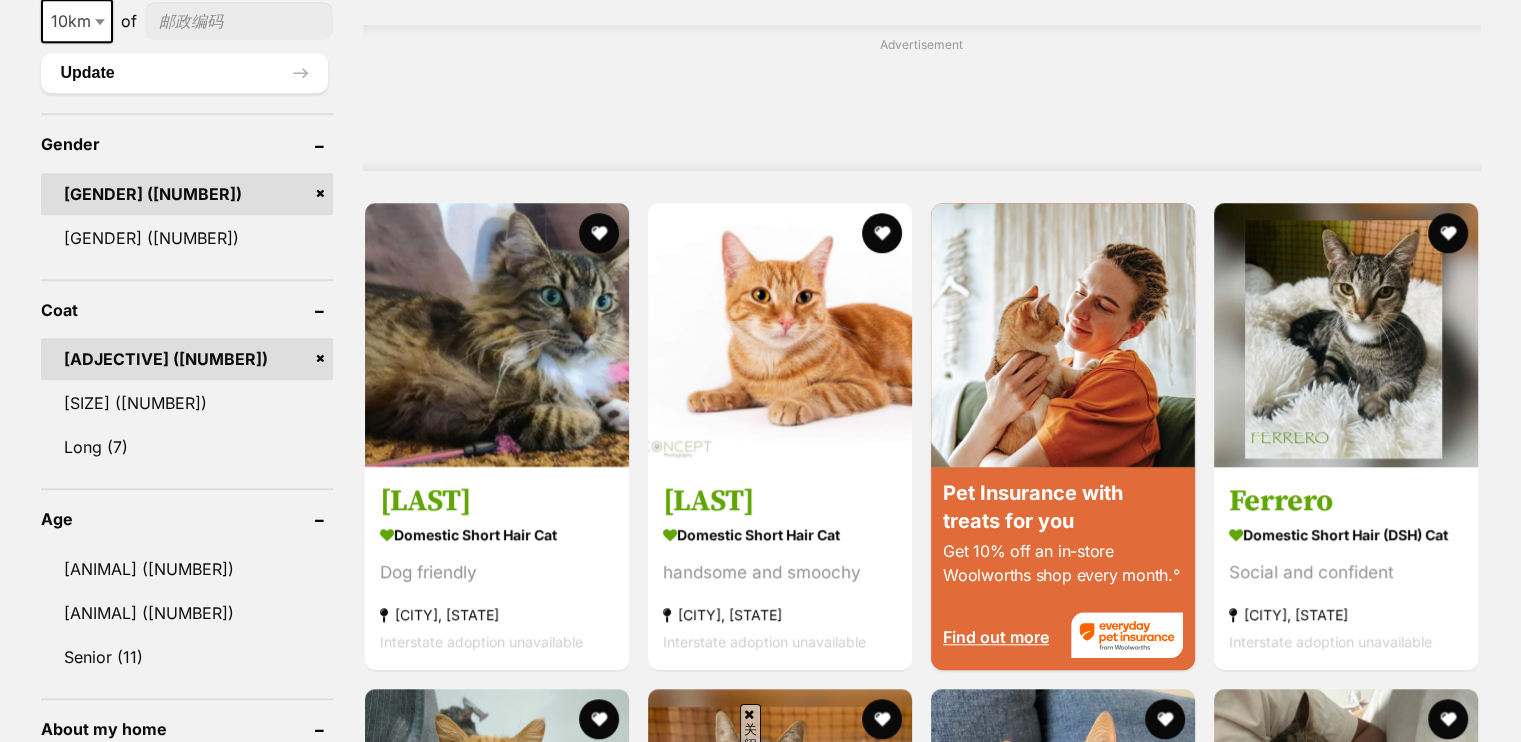scroll, scrollTop: 1776, scrollLeft: 0, axis: vertical 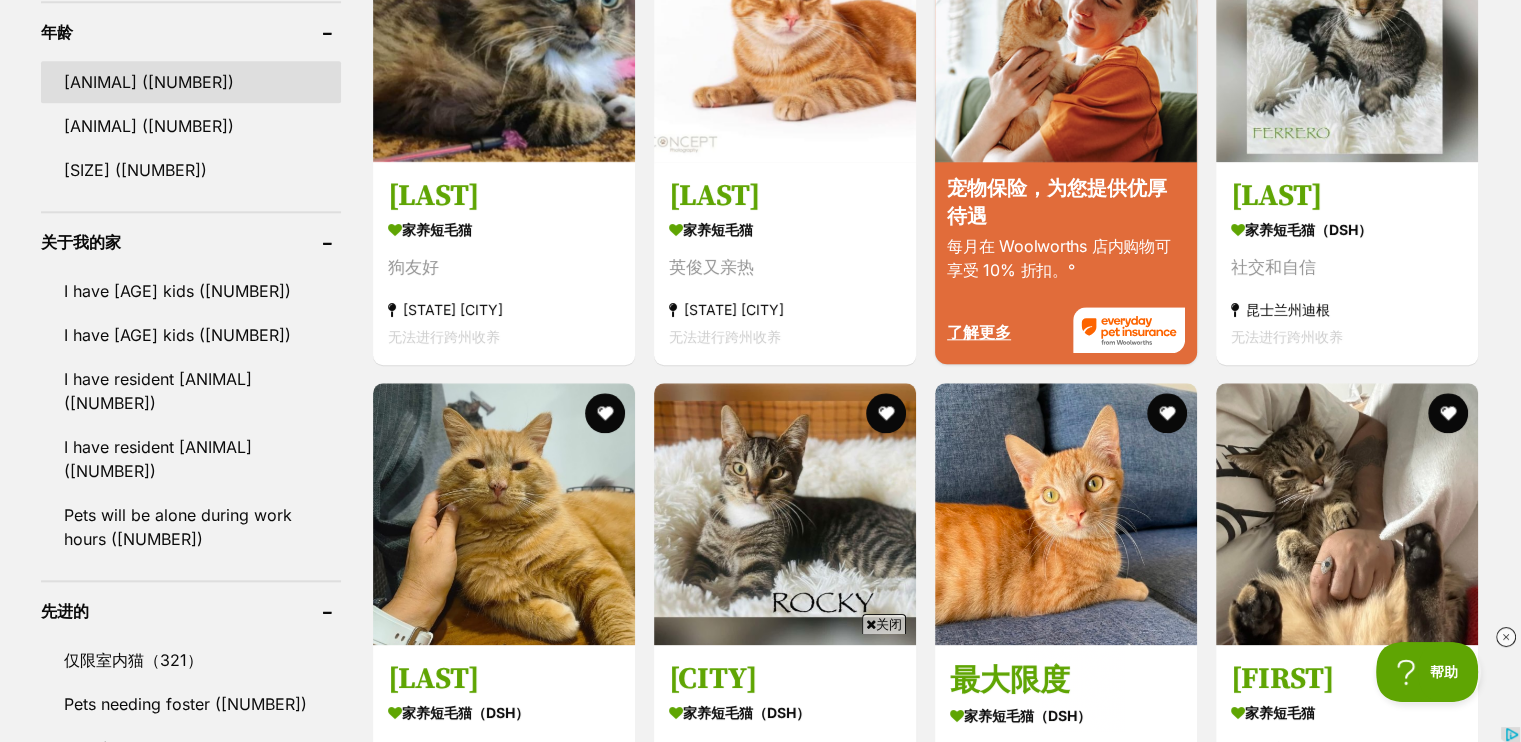 click on "[CHINESE_CHAR]（71）" at bounding box center [191, 82] 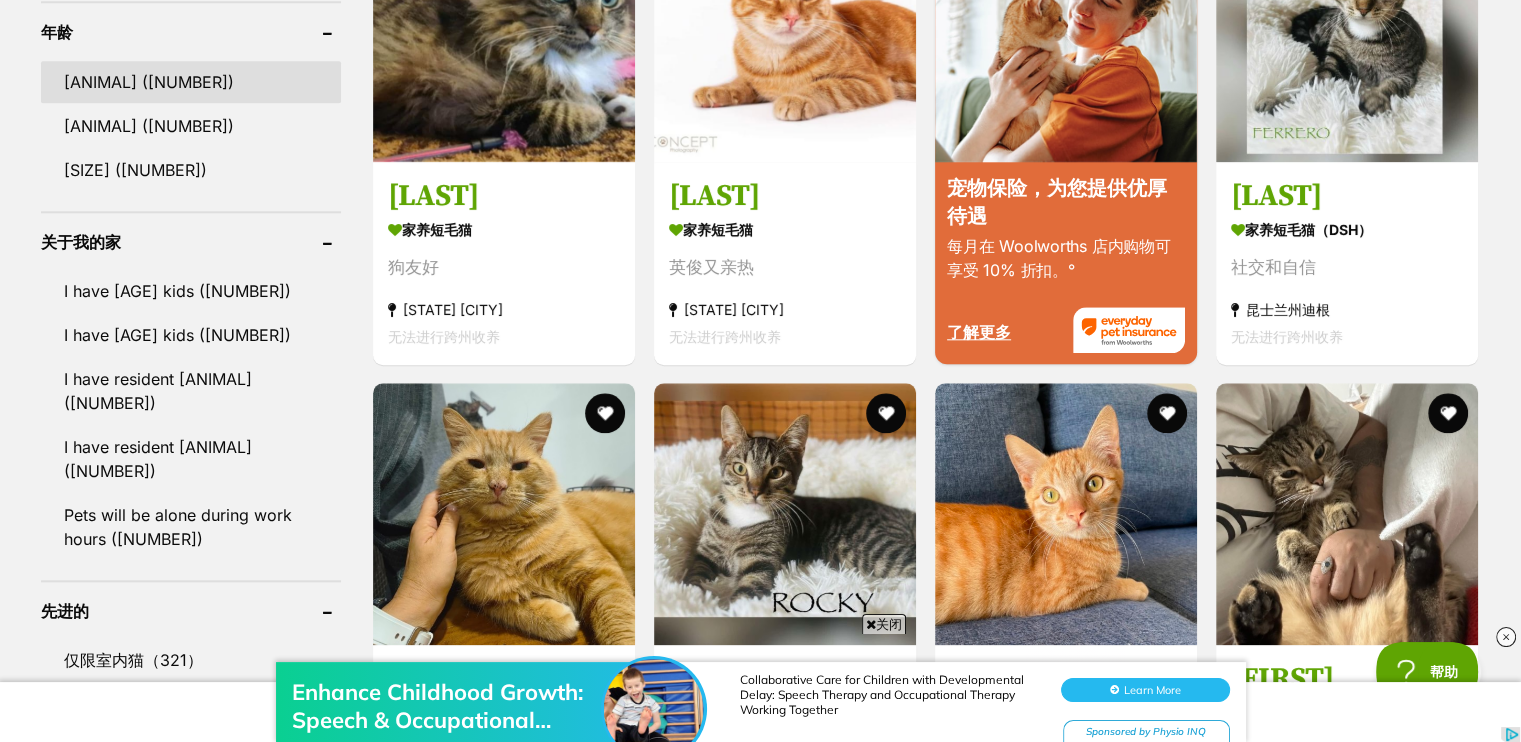 scroll, scrollTop: 0, scrollLeft: 0, axis: both 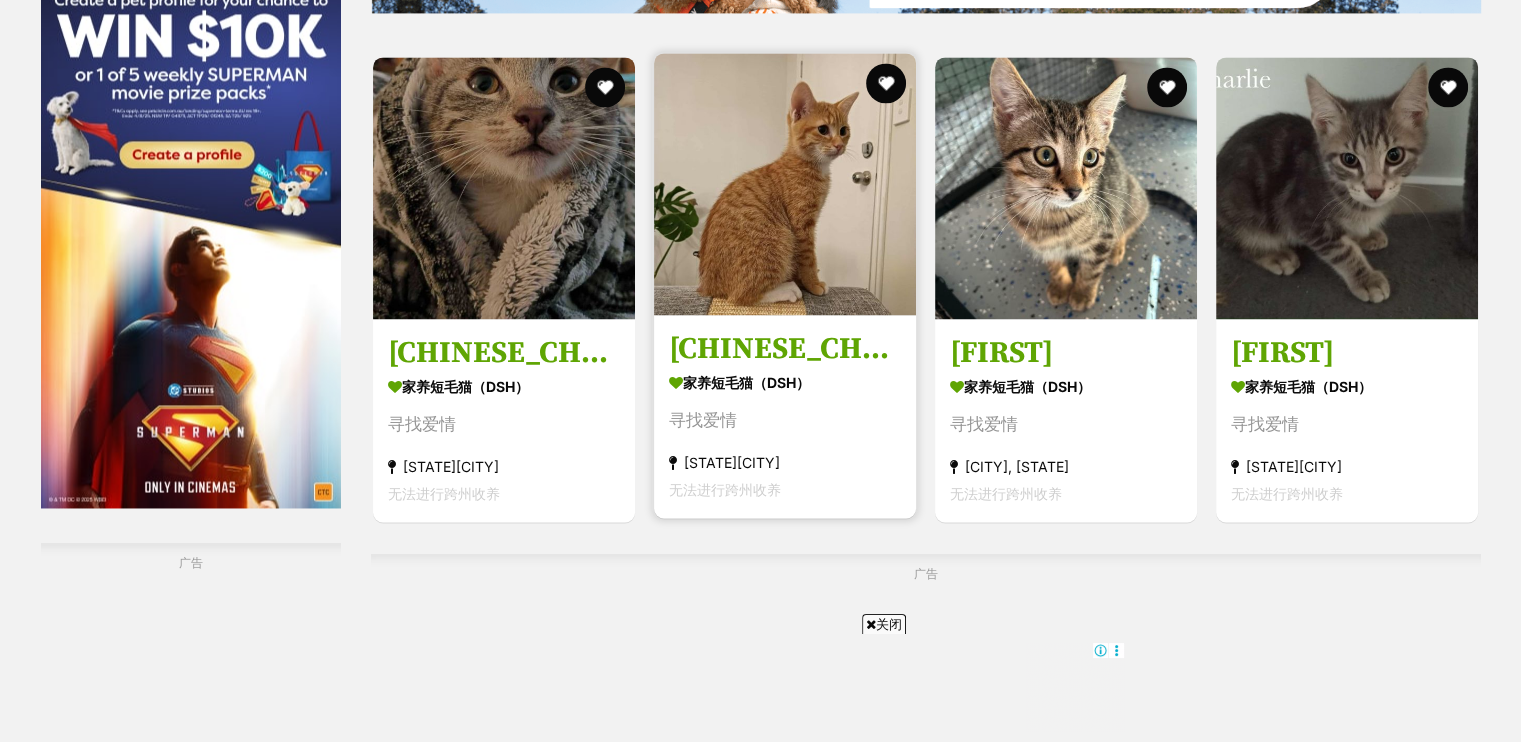 click at bounding box center (785, 184) 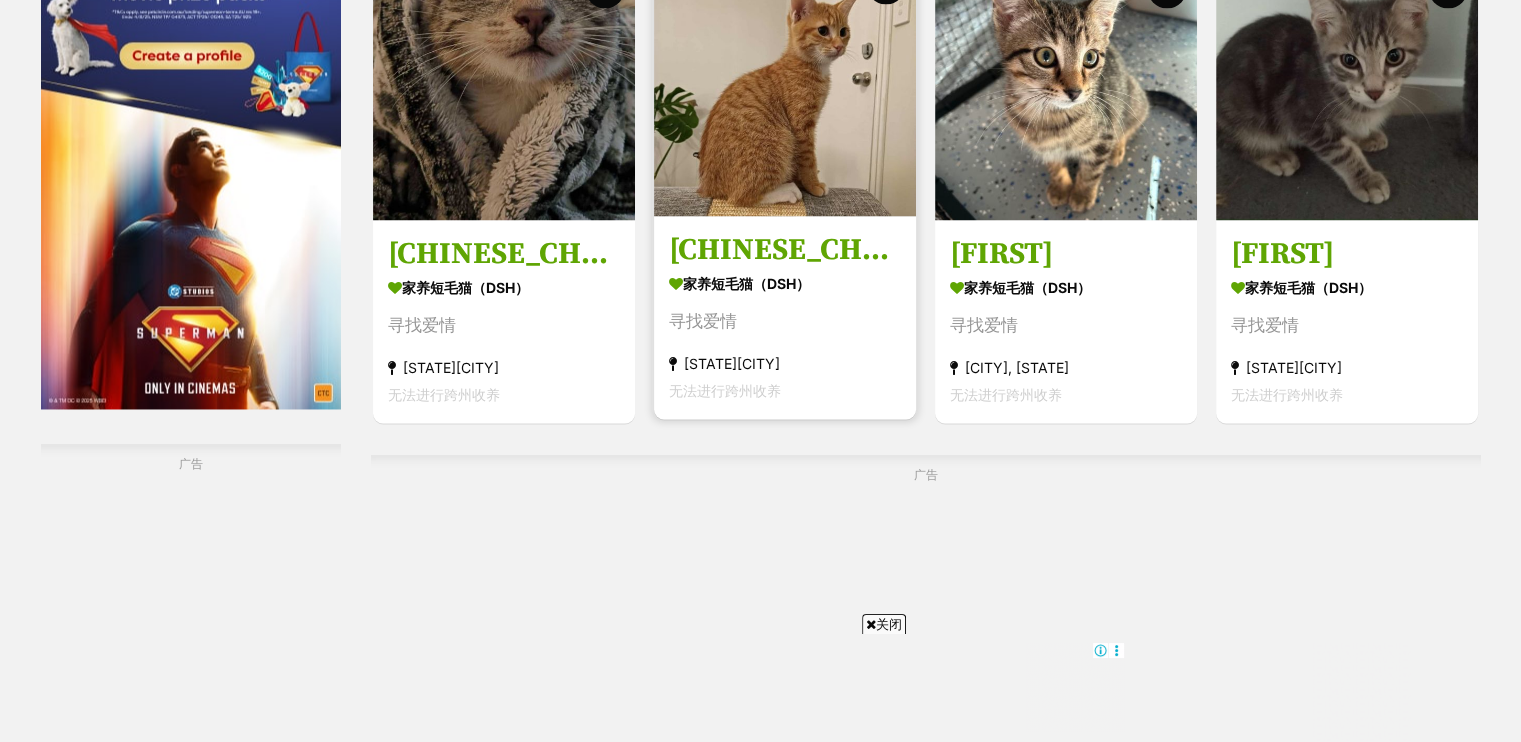 scroll, scrollTop: 3195, scrollLeft: 0, axis: vertical 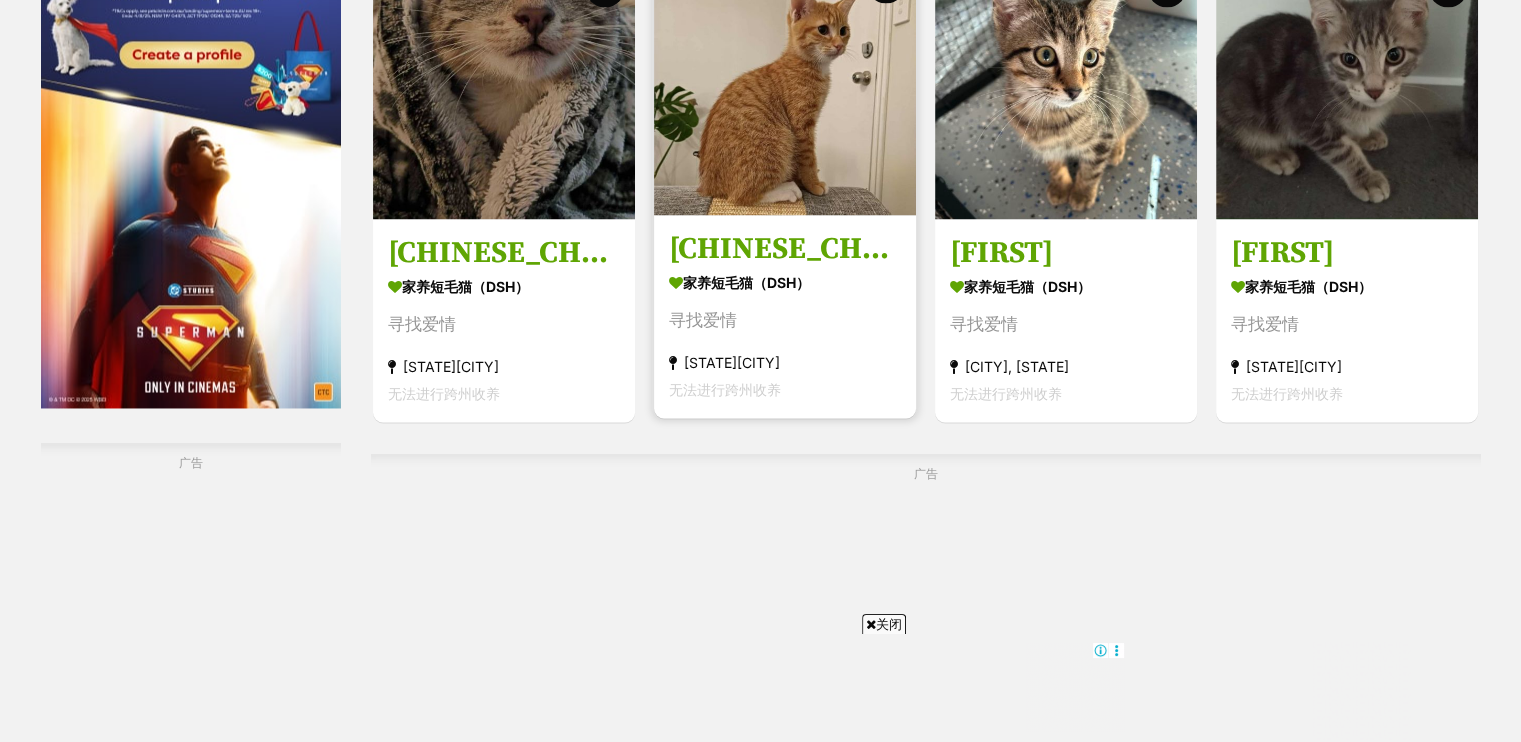 click at bounding box center [785, 84] 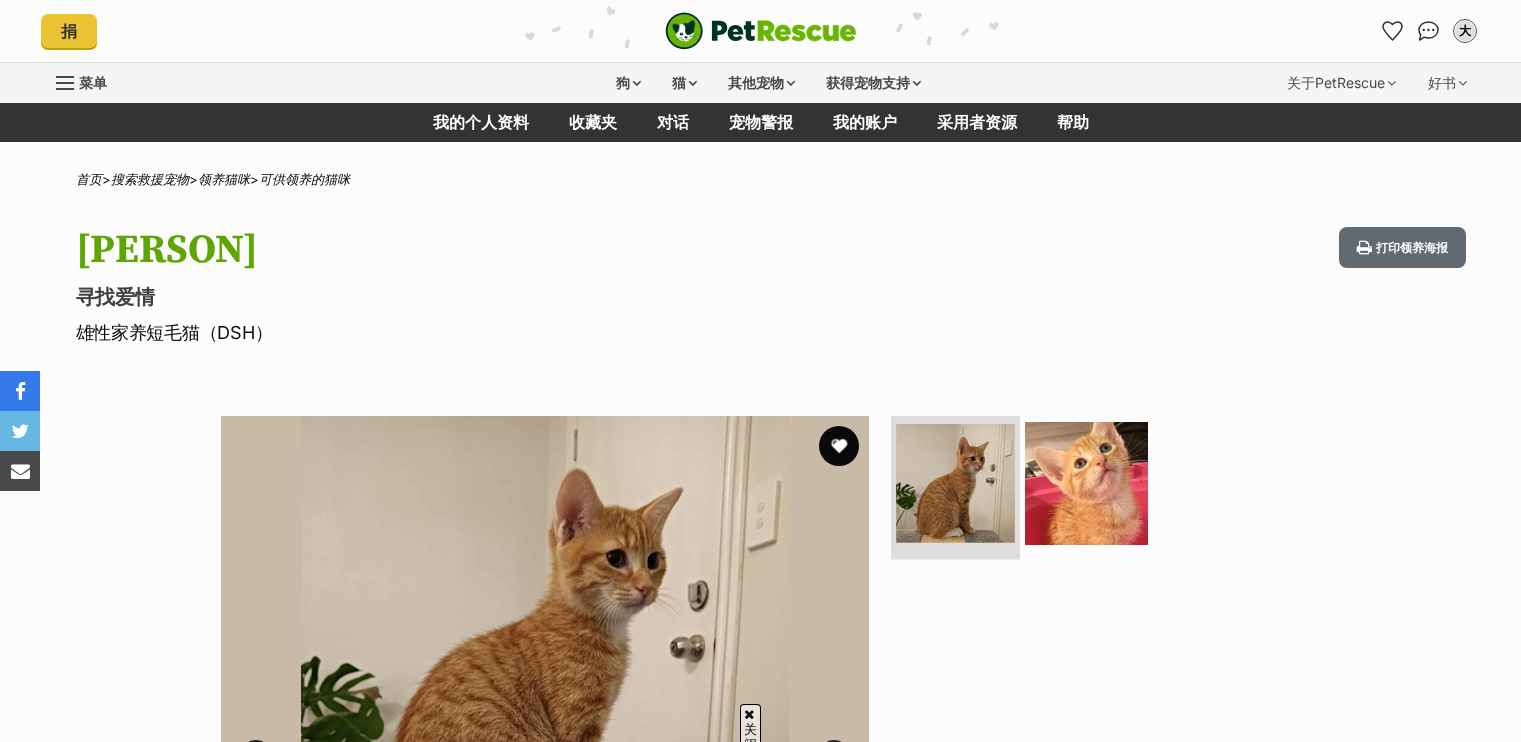 scroll, scrollTop: 700, scrollLeft: 0, axis: vertical 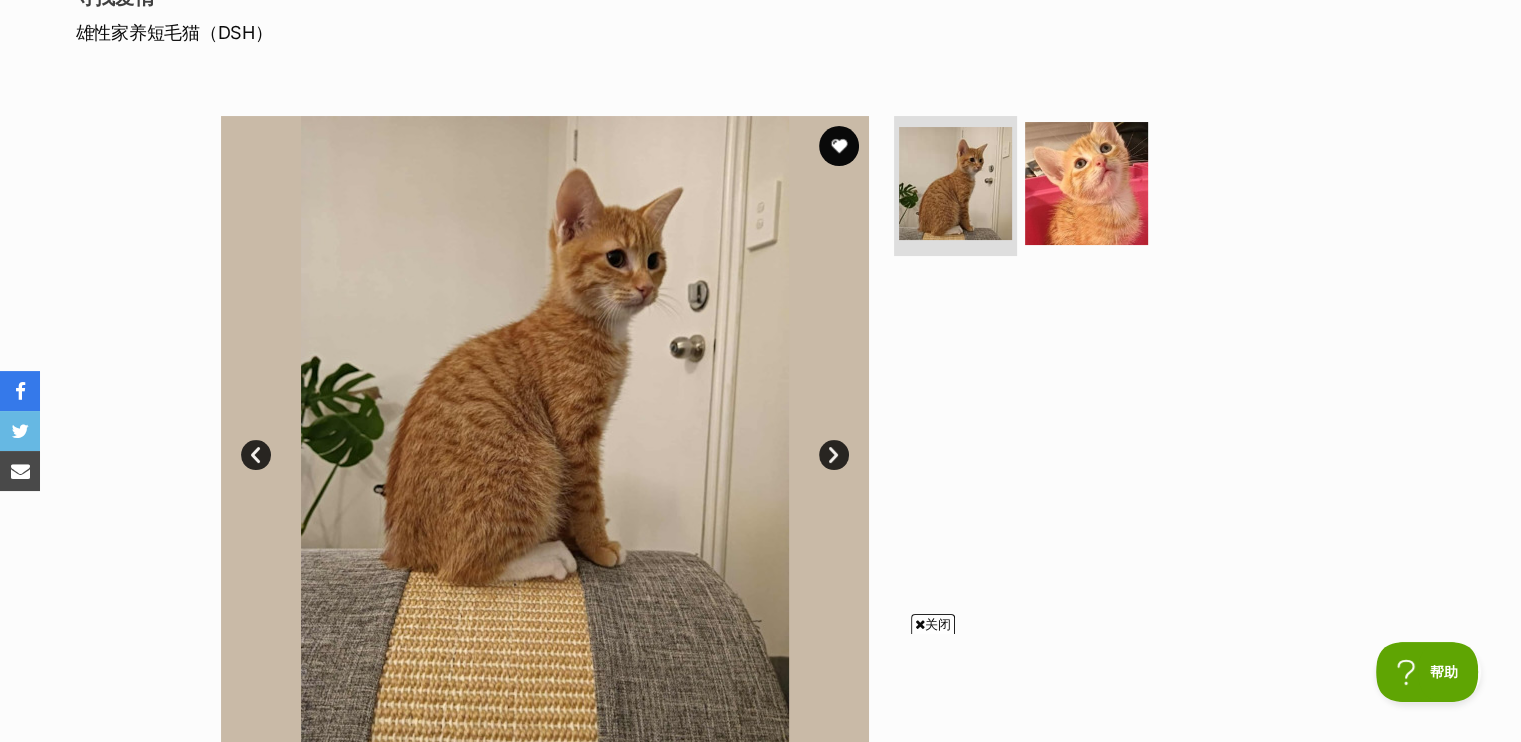 click on "下一个" at bounding box center [834, 455] 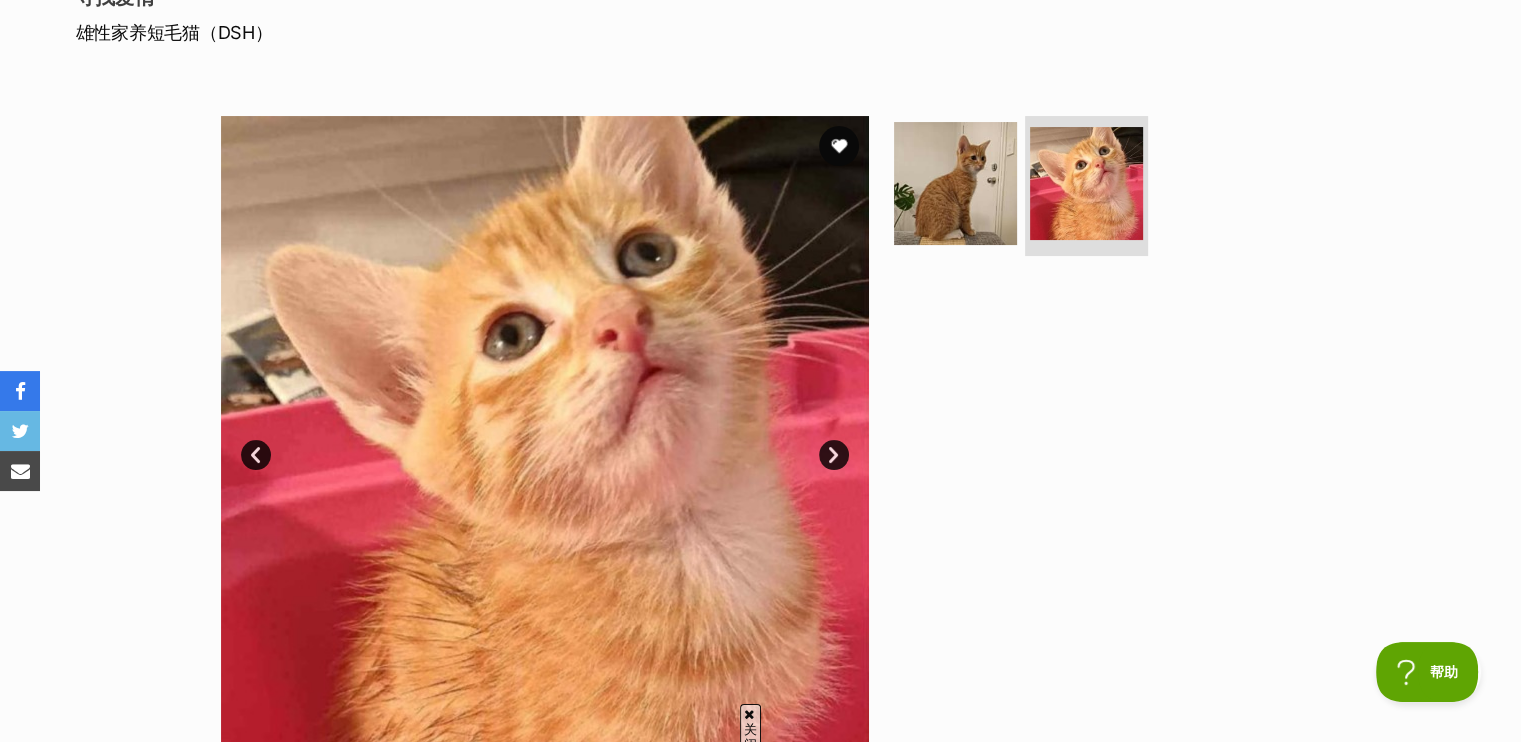 click on "下一个" at bounding box center [834, 455] 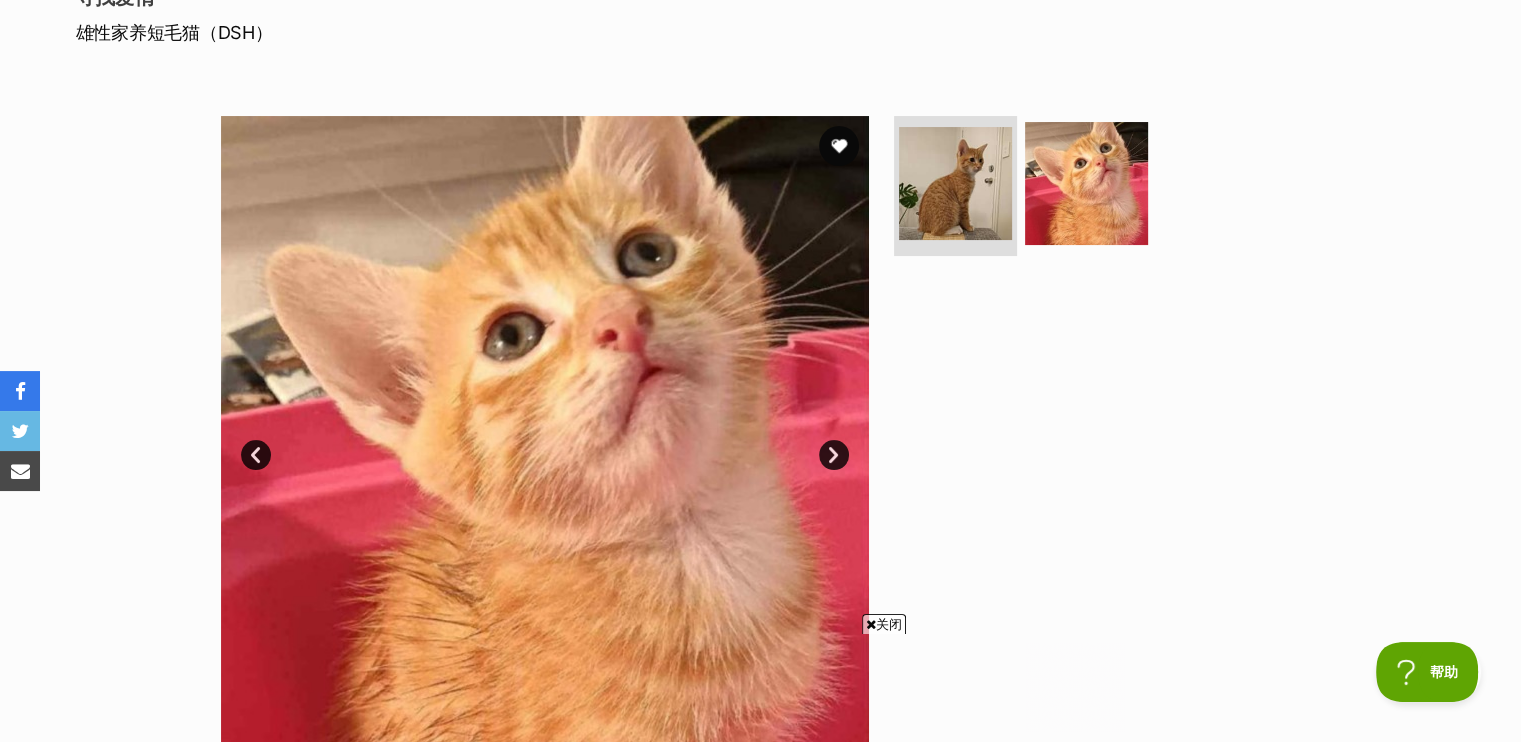 scroll, scrollTop: 0, scrollLeft: 0, axis: both 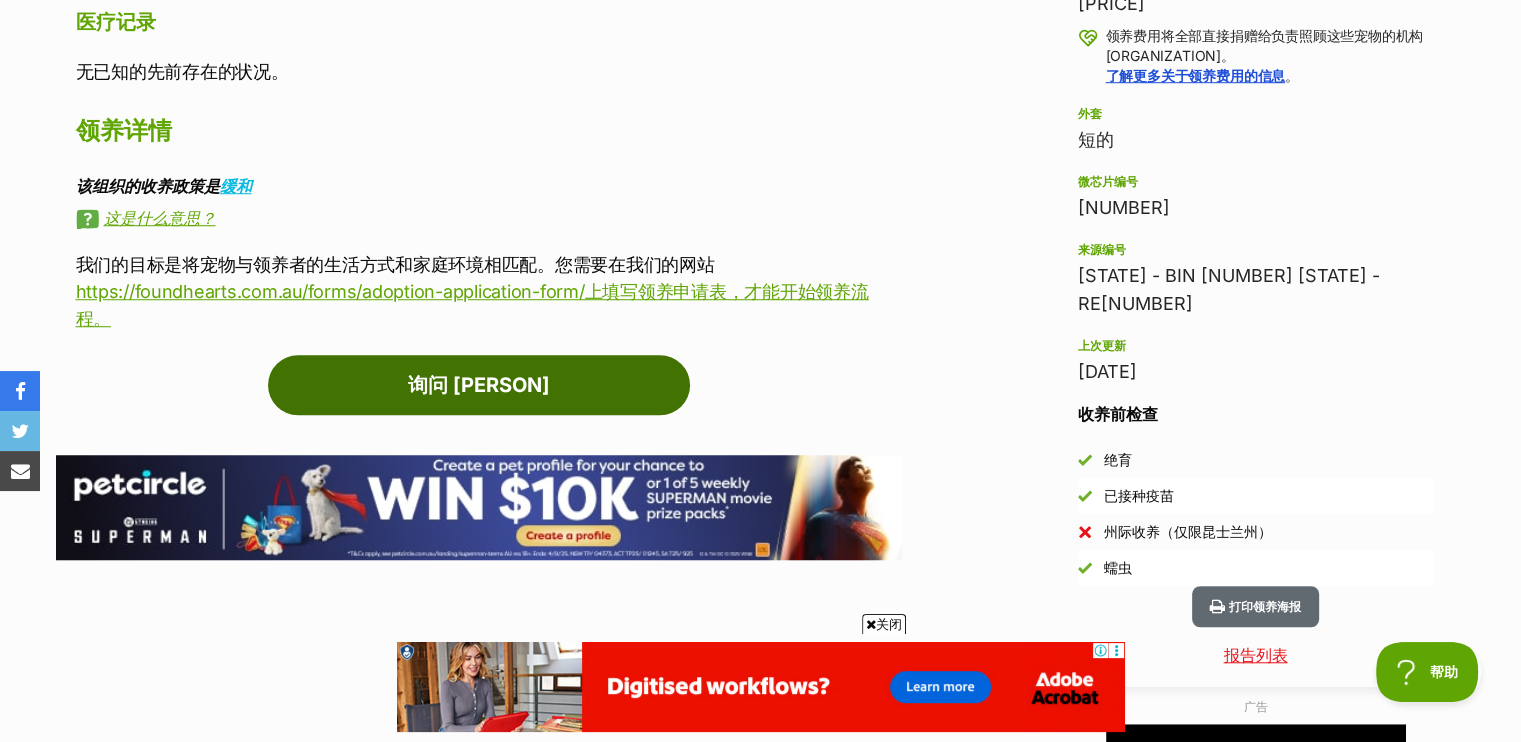 click on "询问 Hunter" at bounding box center (479, 385) 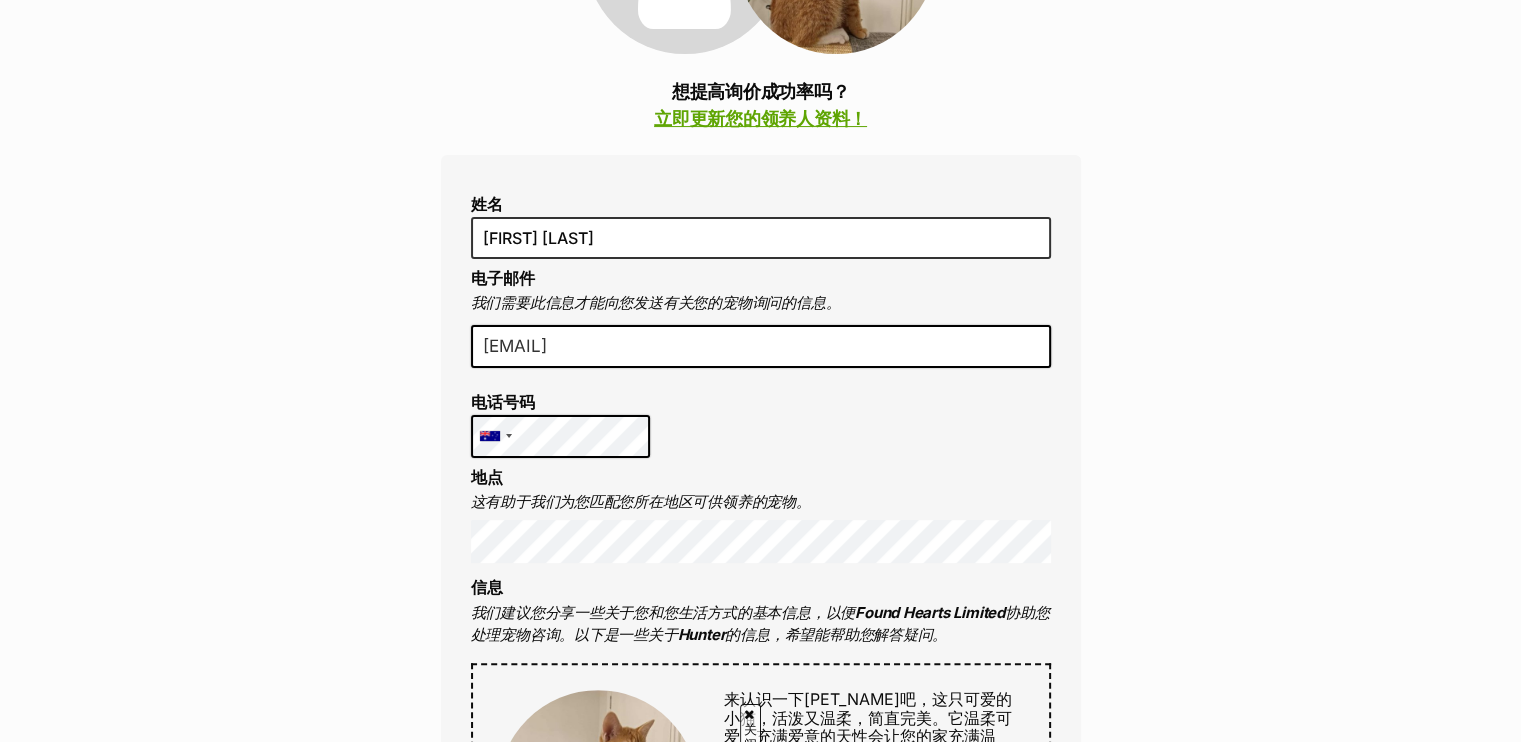 scroll, scrollTop: 400, scrollLeft: 0, axis: vertical 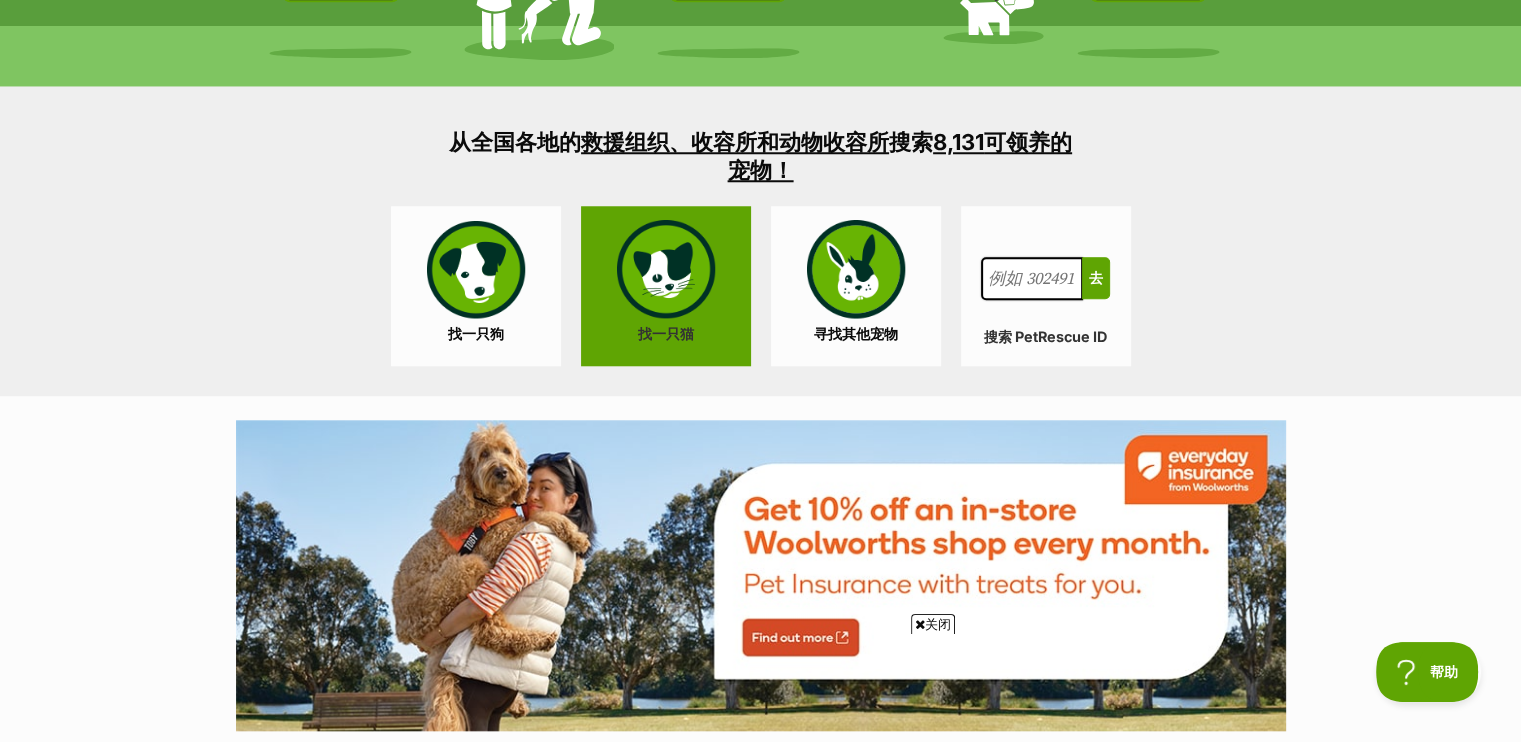 click on "找一只猫" at bounding box center [666, 286] 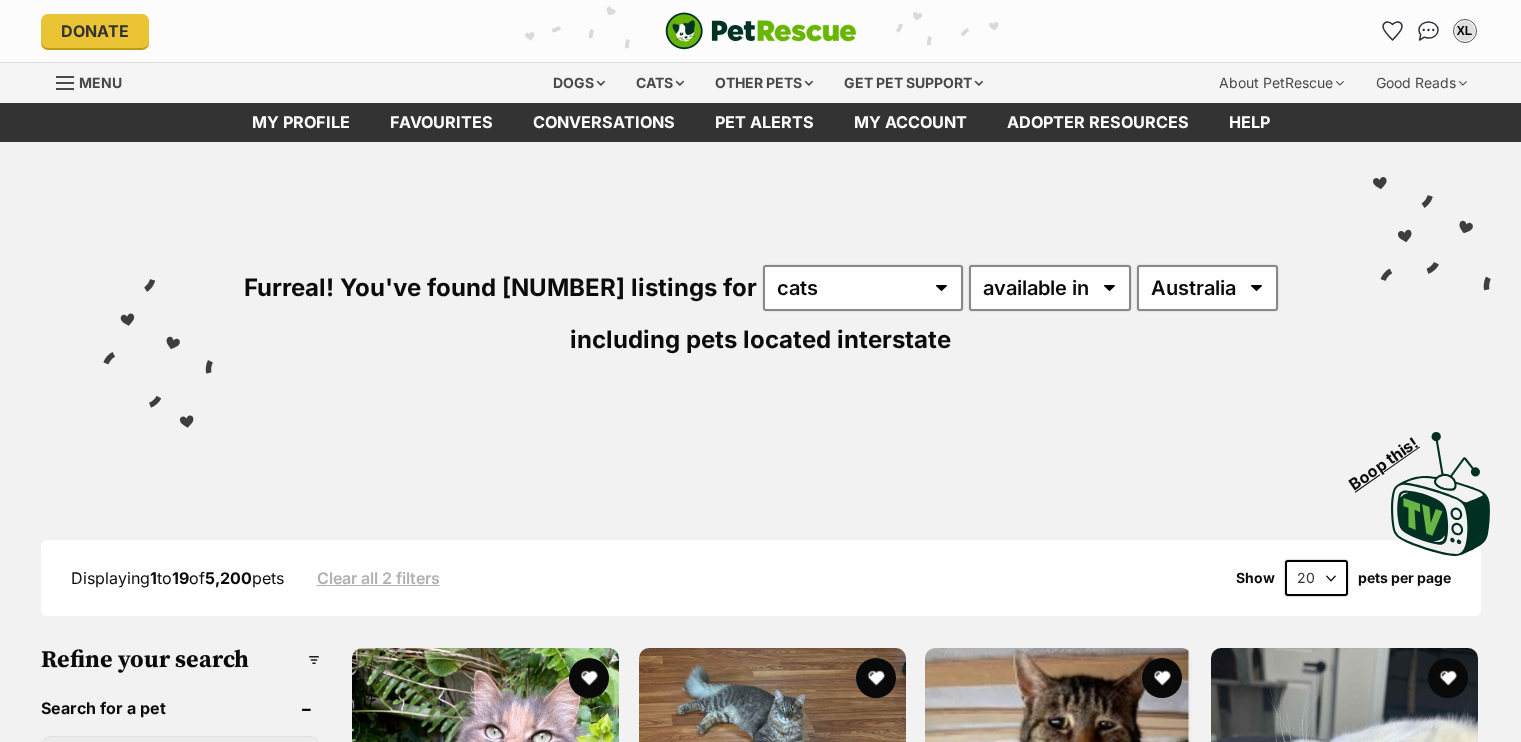 scroll, scrollTop: 0, scrollLeft: 0, axis: both 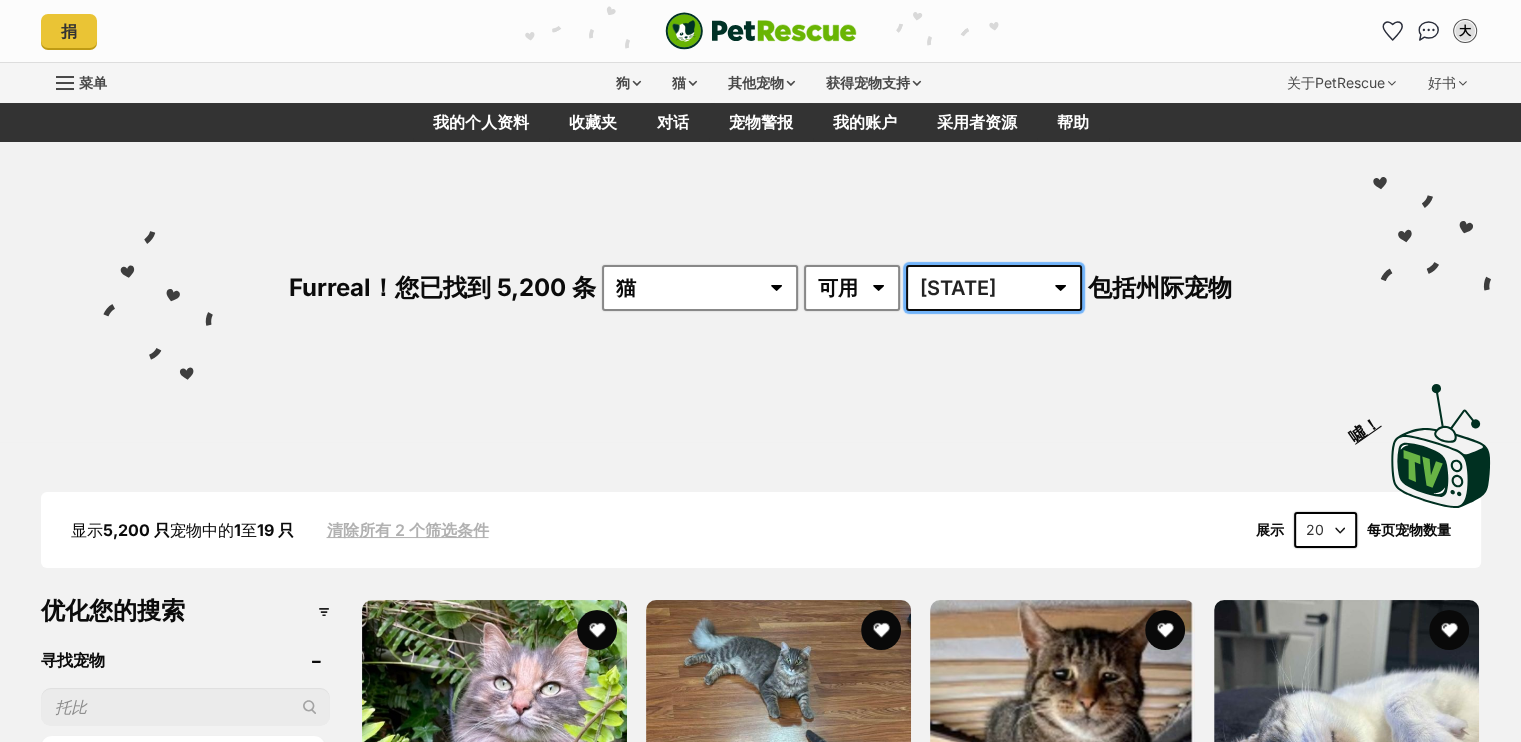 click on "[STATE]
Behavior
[STATE]
[CITY]
[STATE]
[STATE]
[STATE]
[STATE]
[STATE]" at bounding box center [994, 288] 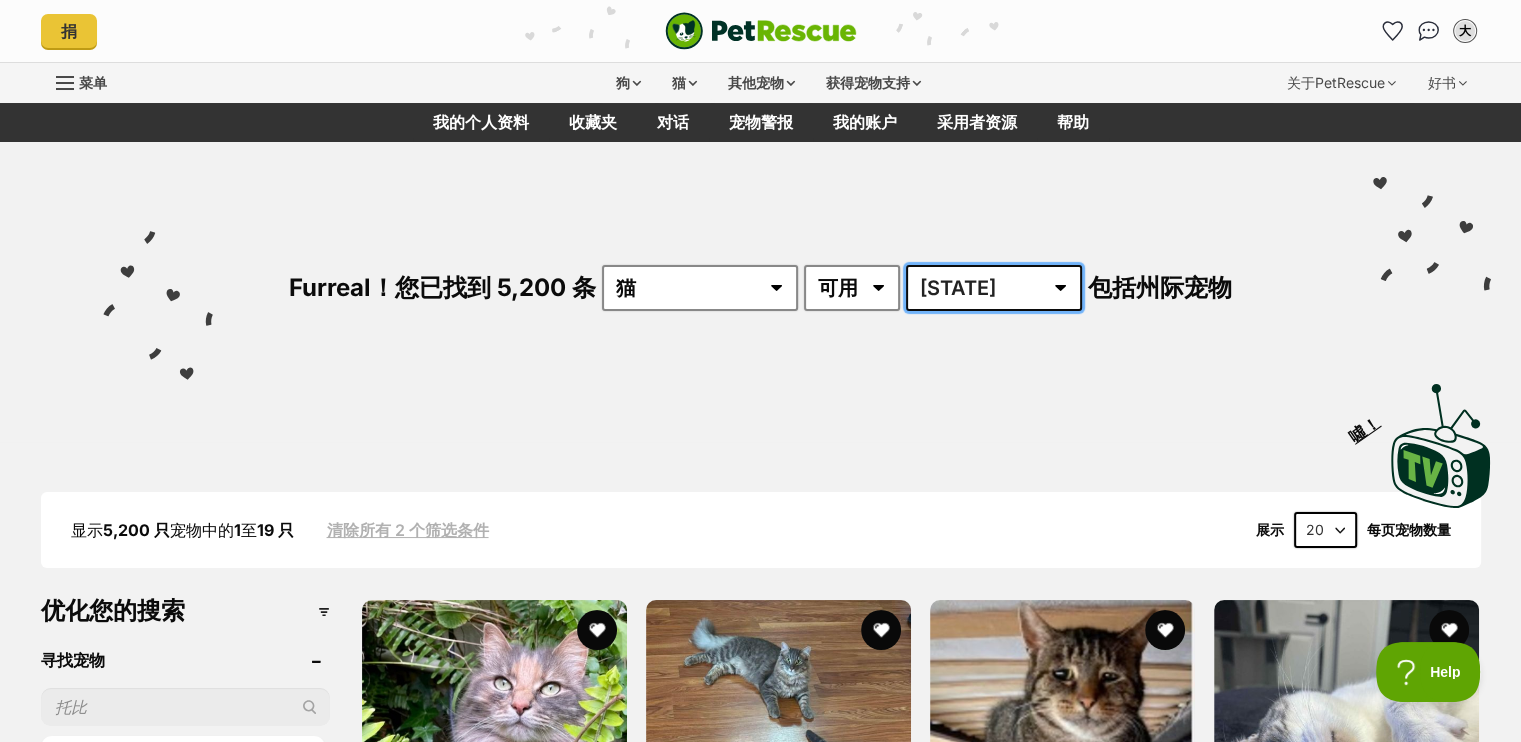 scroll, scrollTop: 0, scrollLeft: 0, axis: both 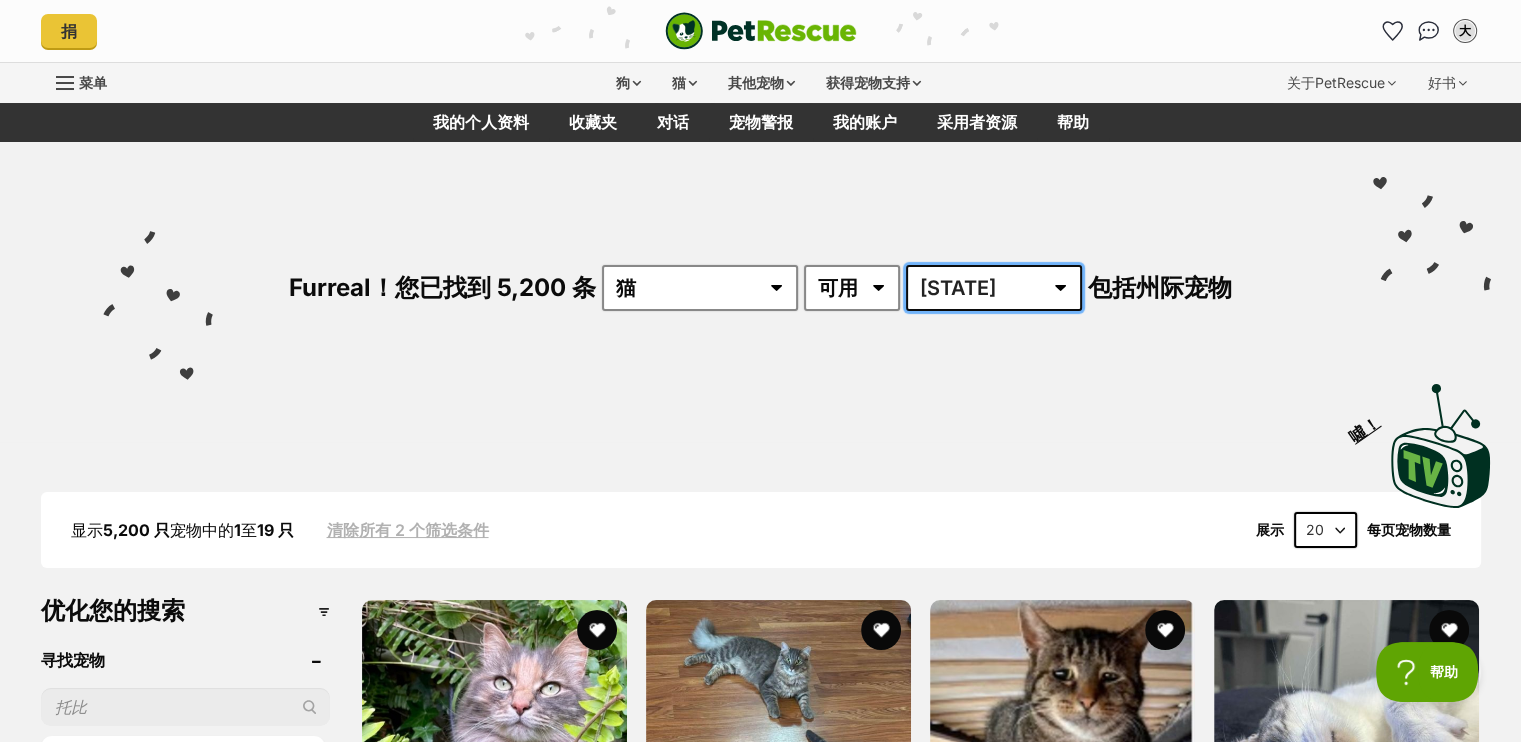 select on "QLD" 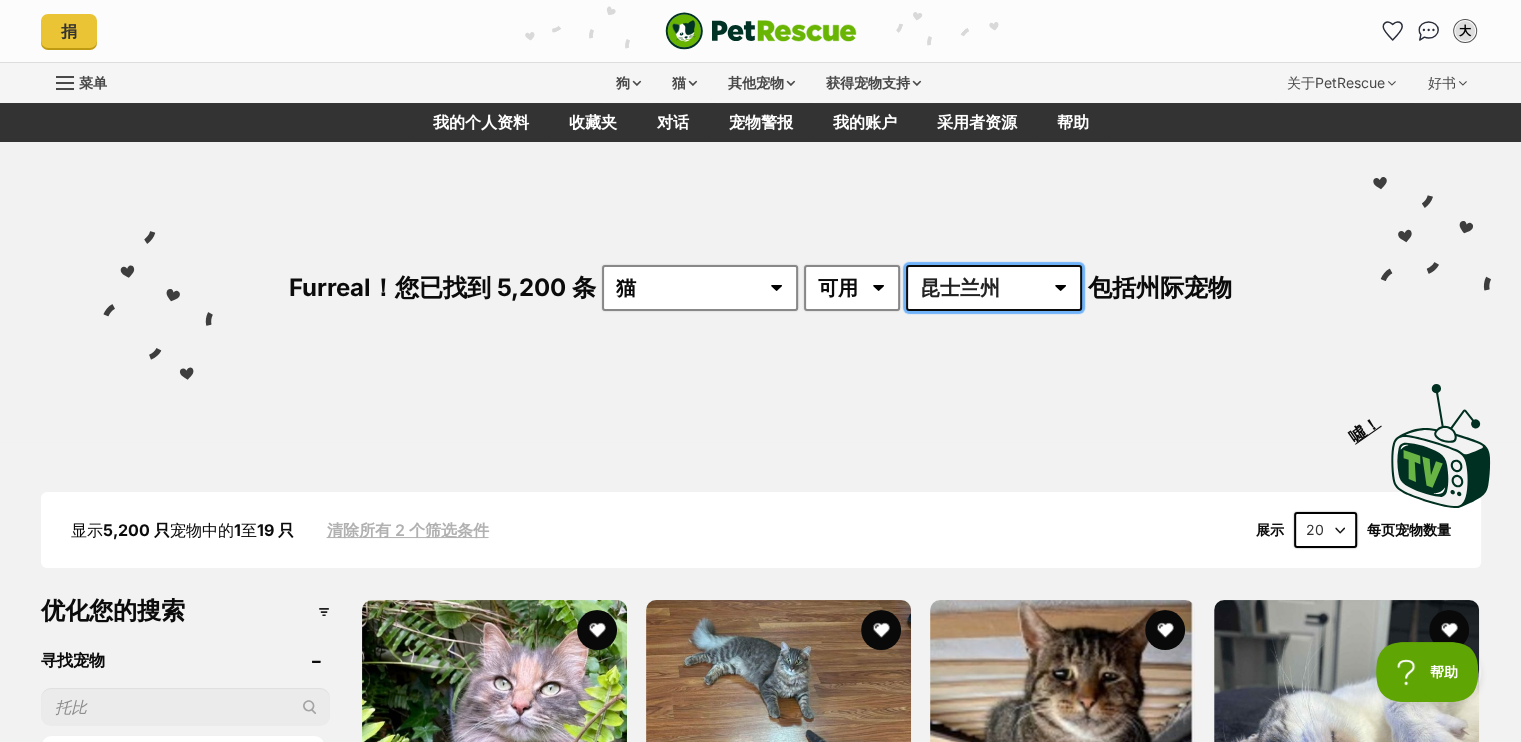 click on "澳大利亚
行为
新南威尔士州
新约
昆士兰州
南非
塔斯马尼亚州
维多利亚州
西澳" at bounding box center [994, 288] 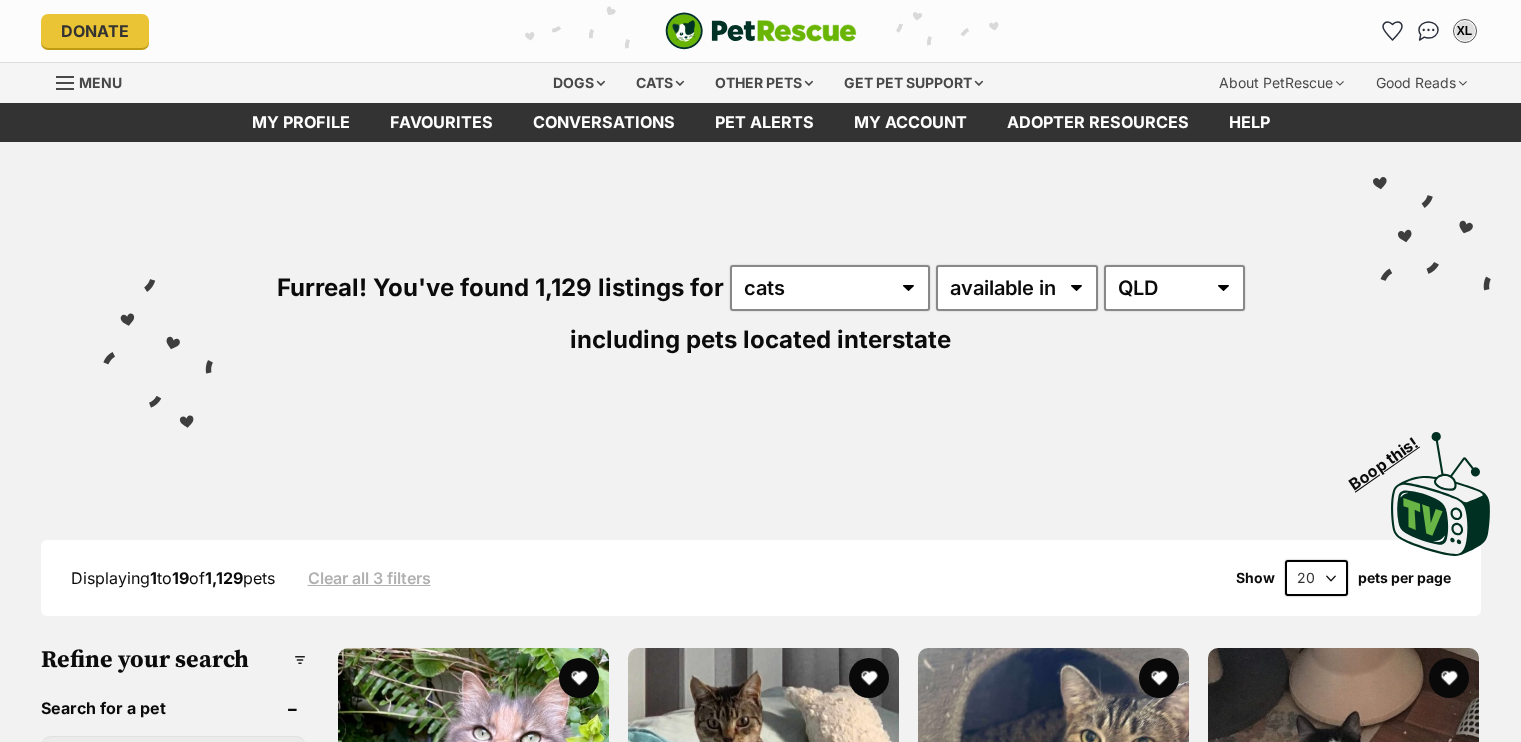 scroll, scrollTop: 0, scrollLeft: 0, axis: both 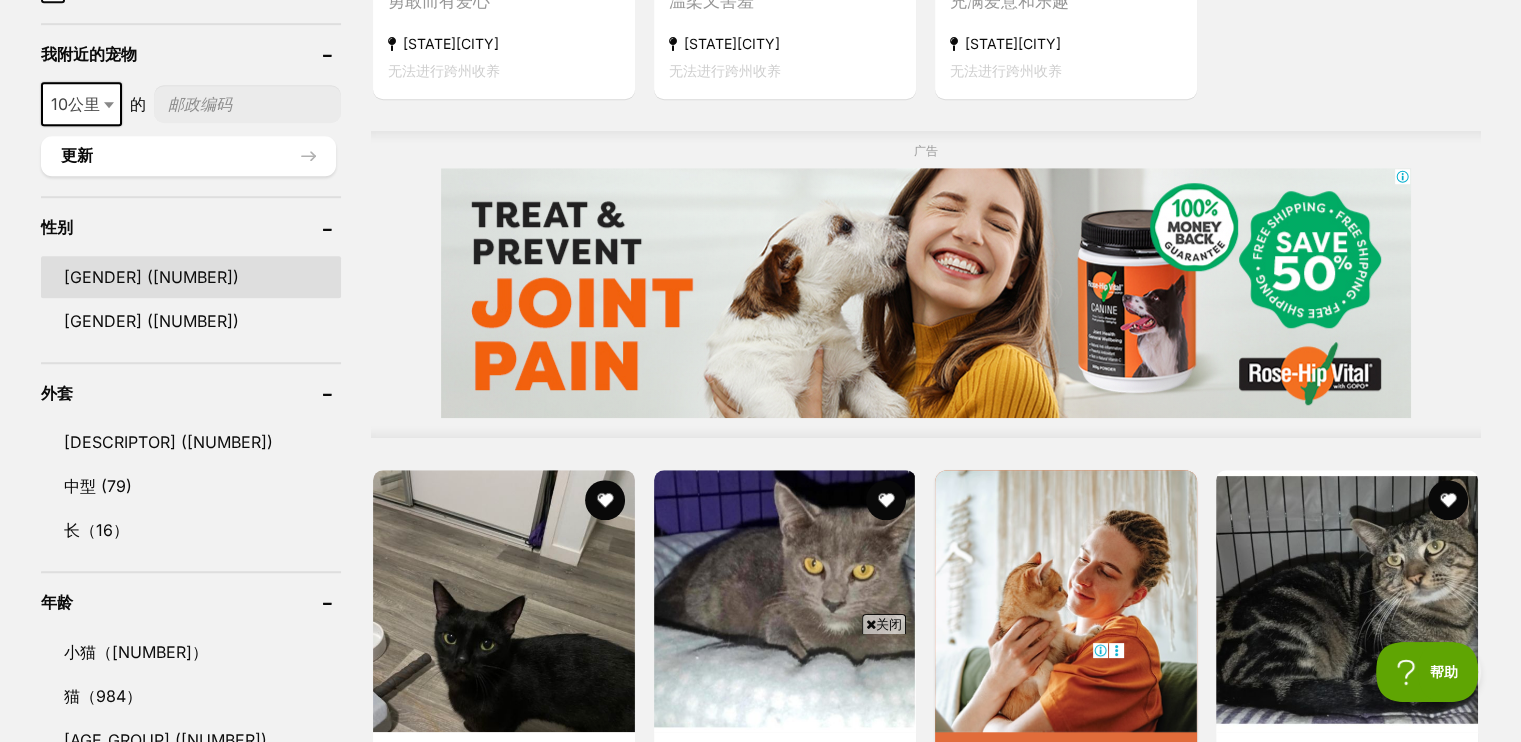 click on "[GENDER] ([NUMBER])" at bounding box center (151, 277) 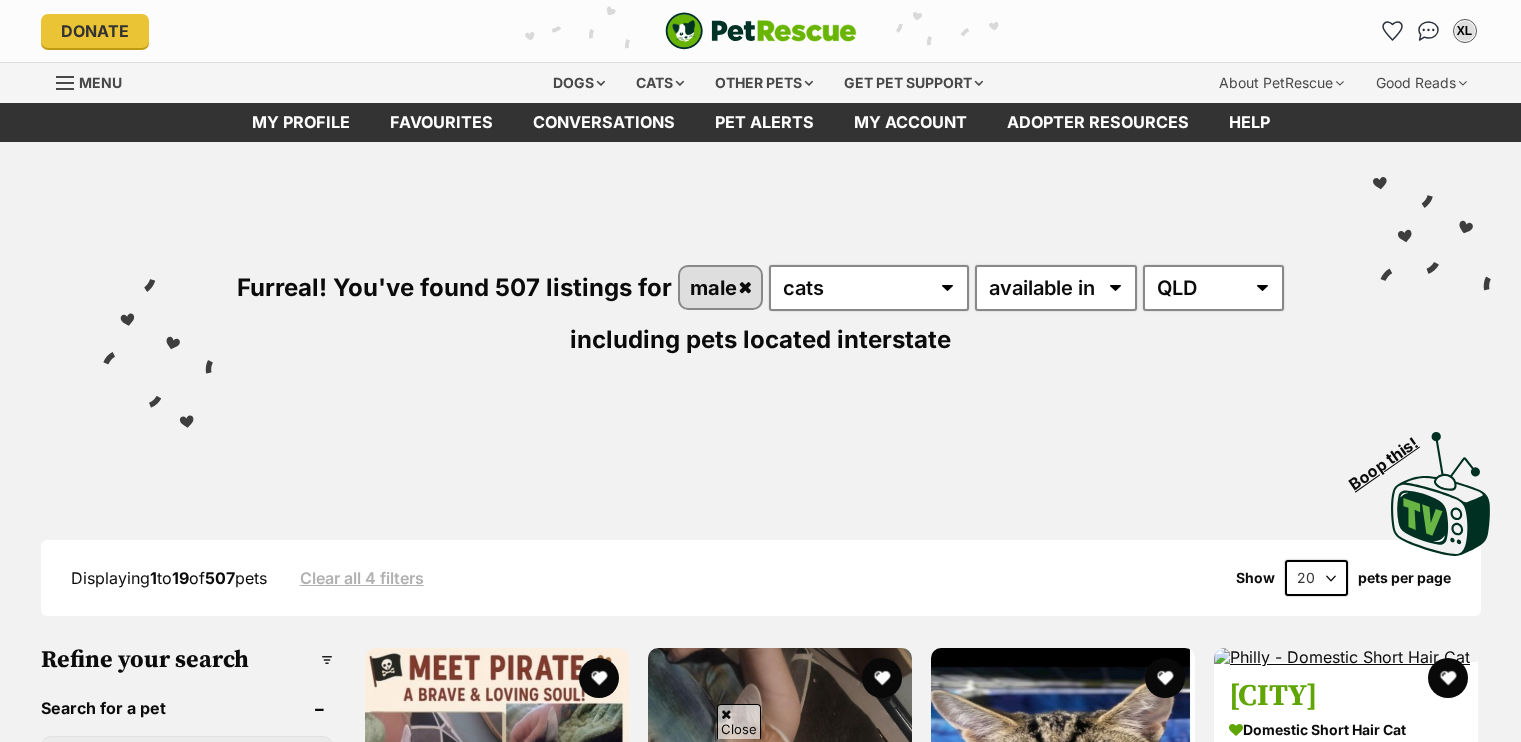 scroll, scrollTop: 900, scrollLeft: 0, axis: vertical 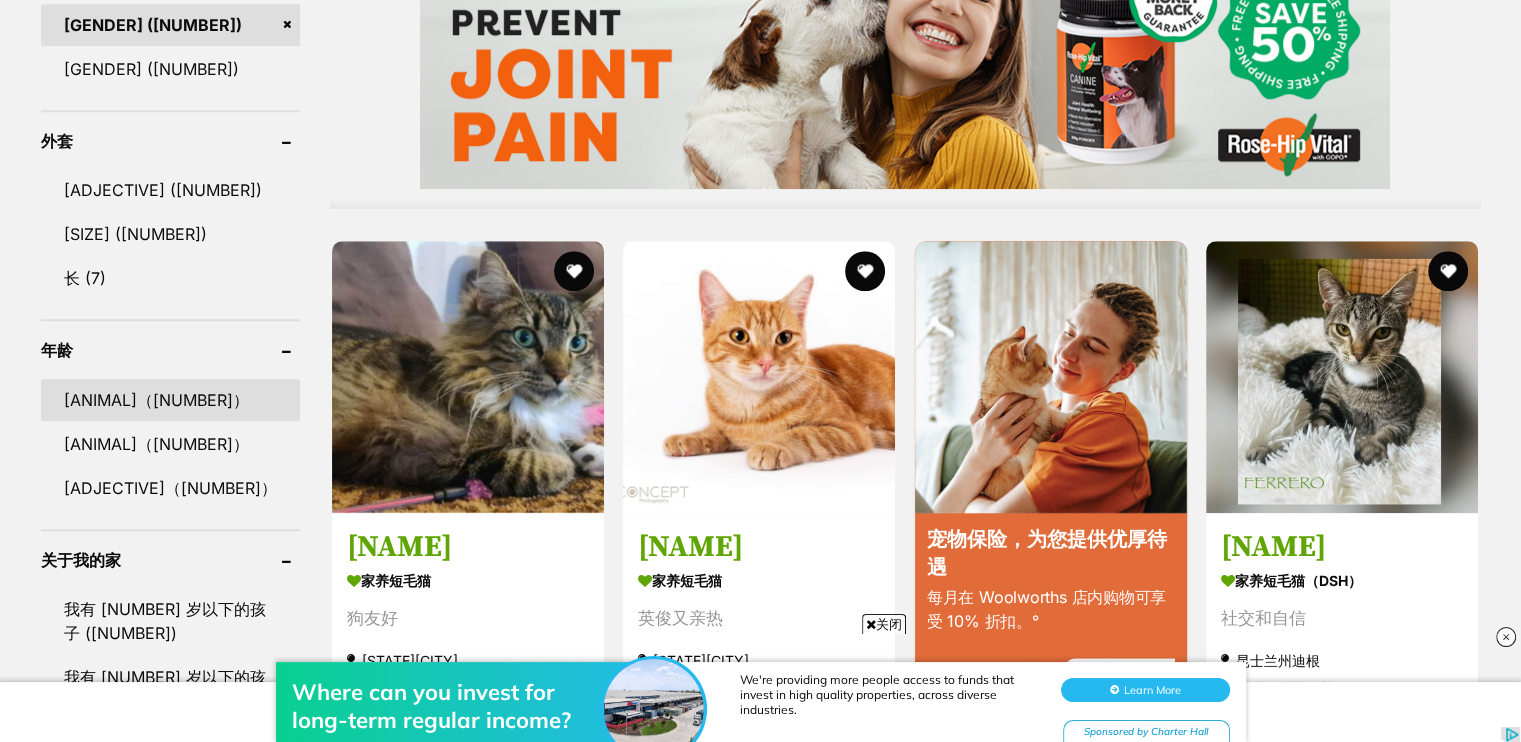 click on "[ANIMAL]（[NUMBER]）" at bounding box center [156, 400] 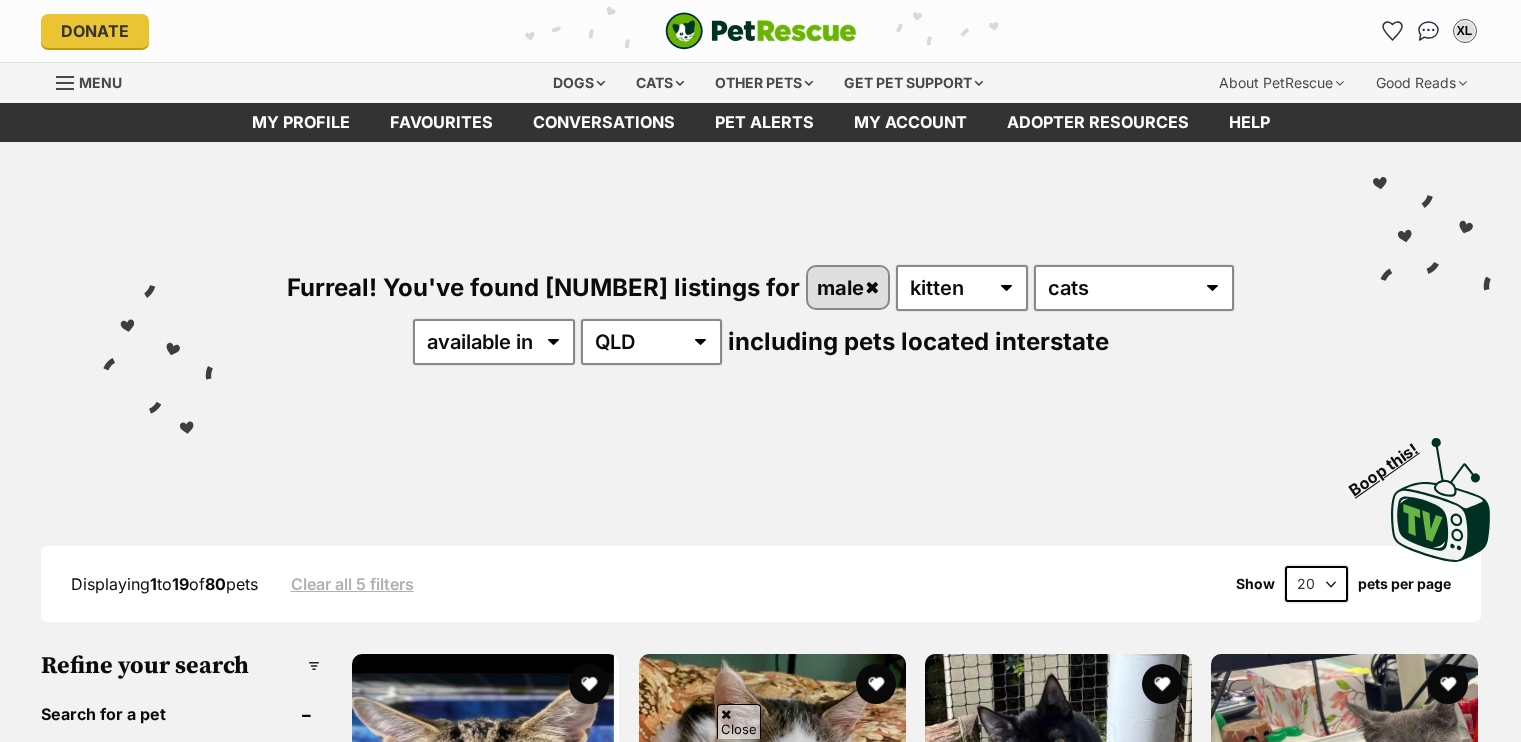 scroll, scrollTop: 500, scrollLeft: 0, axis: vertical 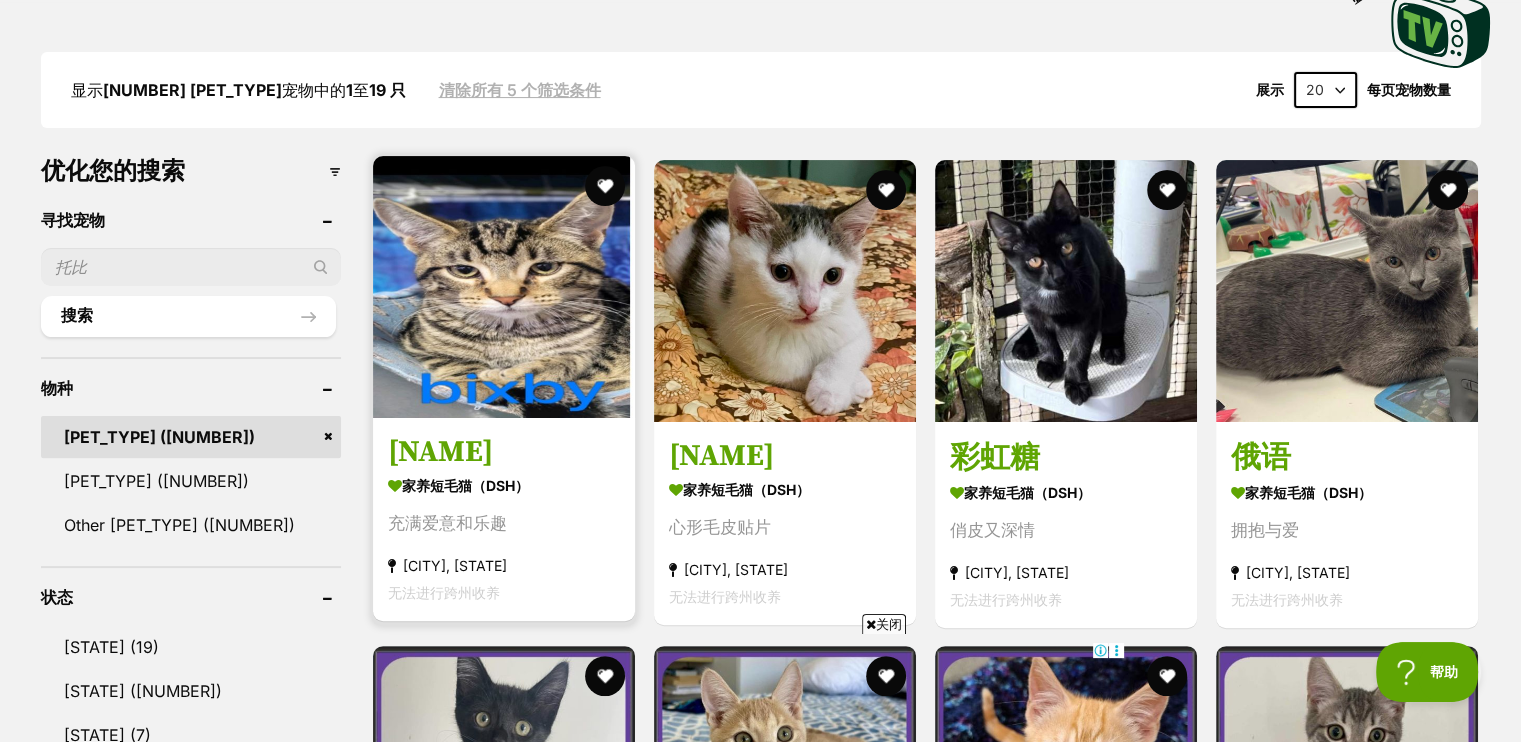 click at bounding box center (504, 287) 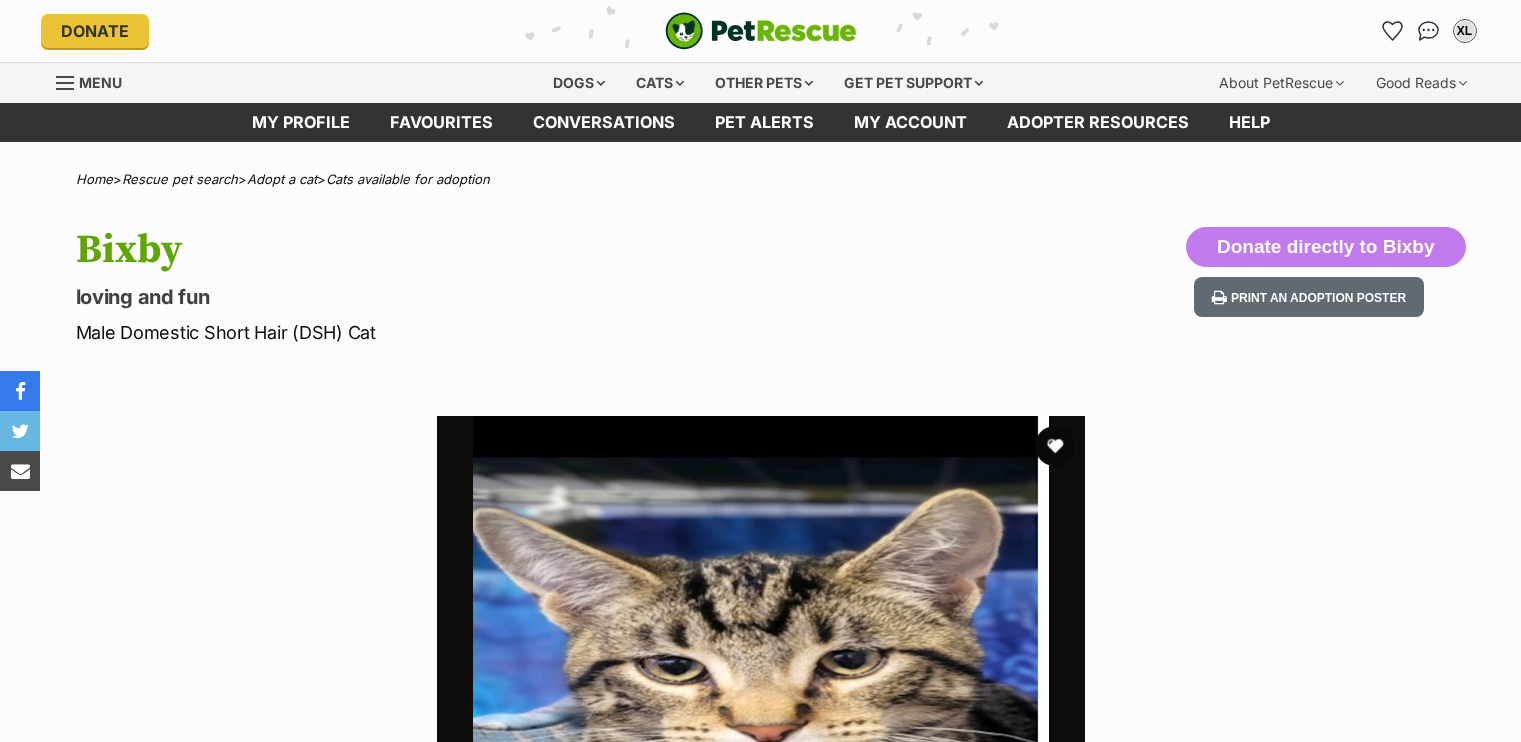 scroll, scrollTop: 0, scrollLeft: 0, axis: both 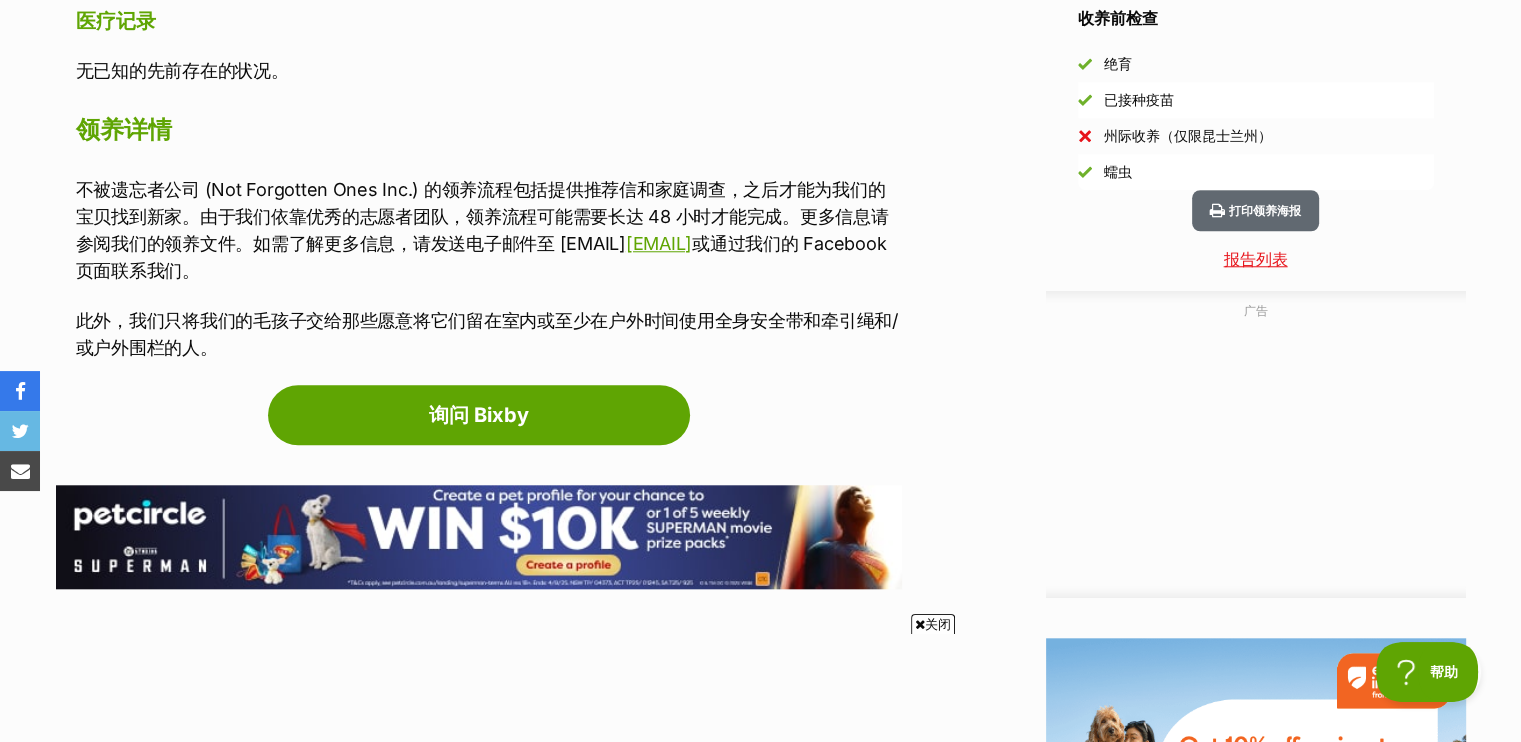click on "Advertisement
Adoption information
I've been adopted!
This pet is no longer available
On Hold
Enquire about Bixby
Find available pets like this!
Rescue group
The Not Forgotten Ones
PetRescue ID
1129674
Location
Ellen Grove, QLD
Age
4 months
Adoption fee
$200.00
100% of the adoption fee goes directly to The Not Forgotten Ones, the organisation providing their care.
Learn more about adoption fees .
Coat
Short
Microchip number
953010007029924
Last updated
02 Aug, 2025
Pre-adoption checks
Desexed
Vaccinated
Interstate adoption (QLD only)
Wormed
关于 Bixby
大家好，我叫Bixby，一只虎斑小猫，它的魅力和可爱会瞬间俘获你的心！作为Cortana和Alexa的可爱弟弟，我从另一个救助中心来到TNFO Inc.，由他们照顾。" at bounding box center (479, 167) 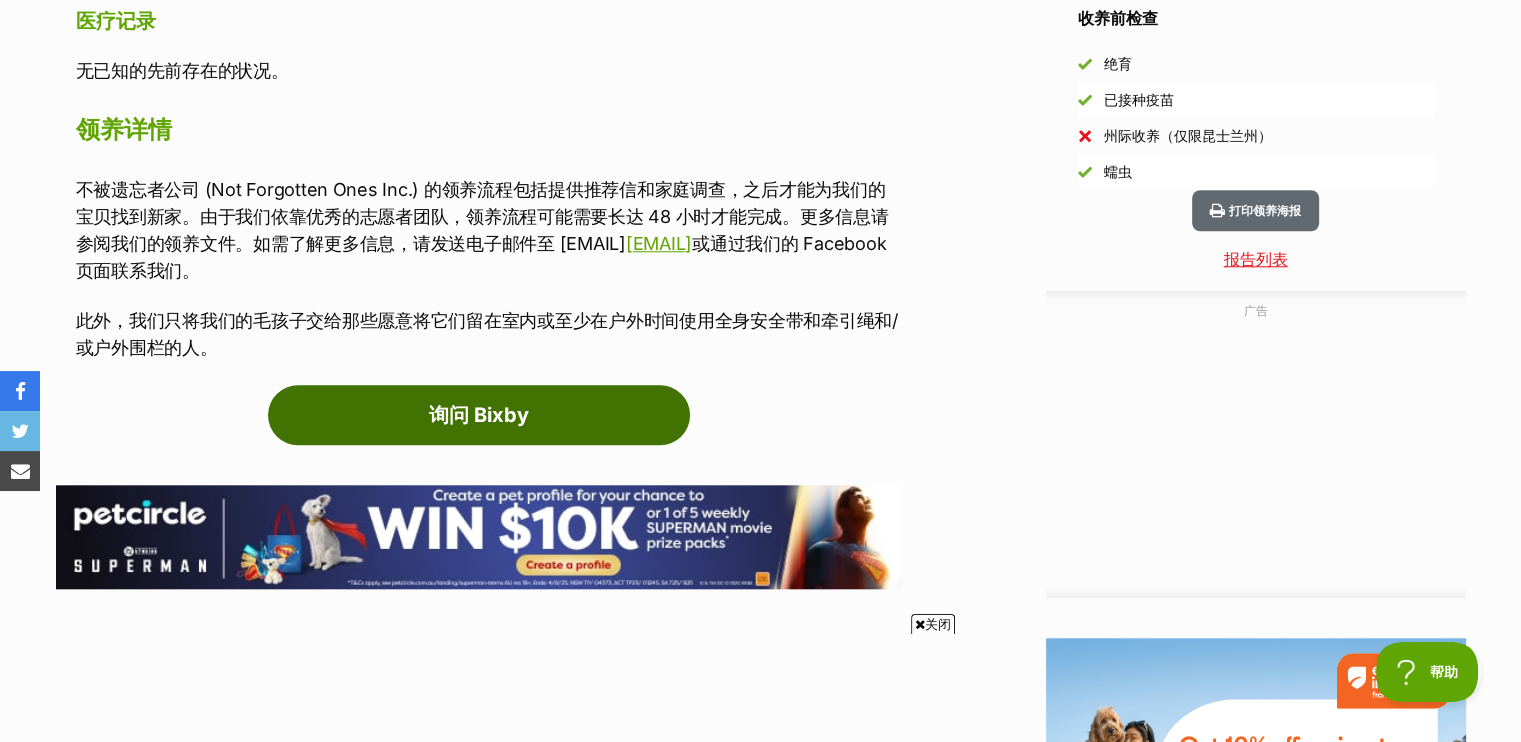 click on "询问 Bixby" at bounding box center (479, 415) 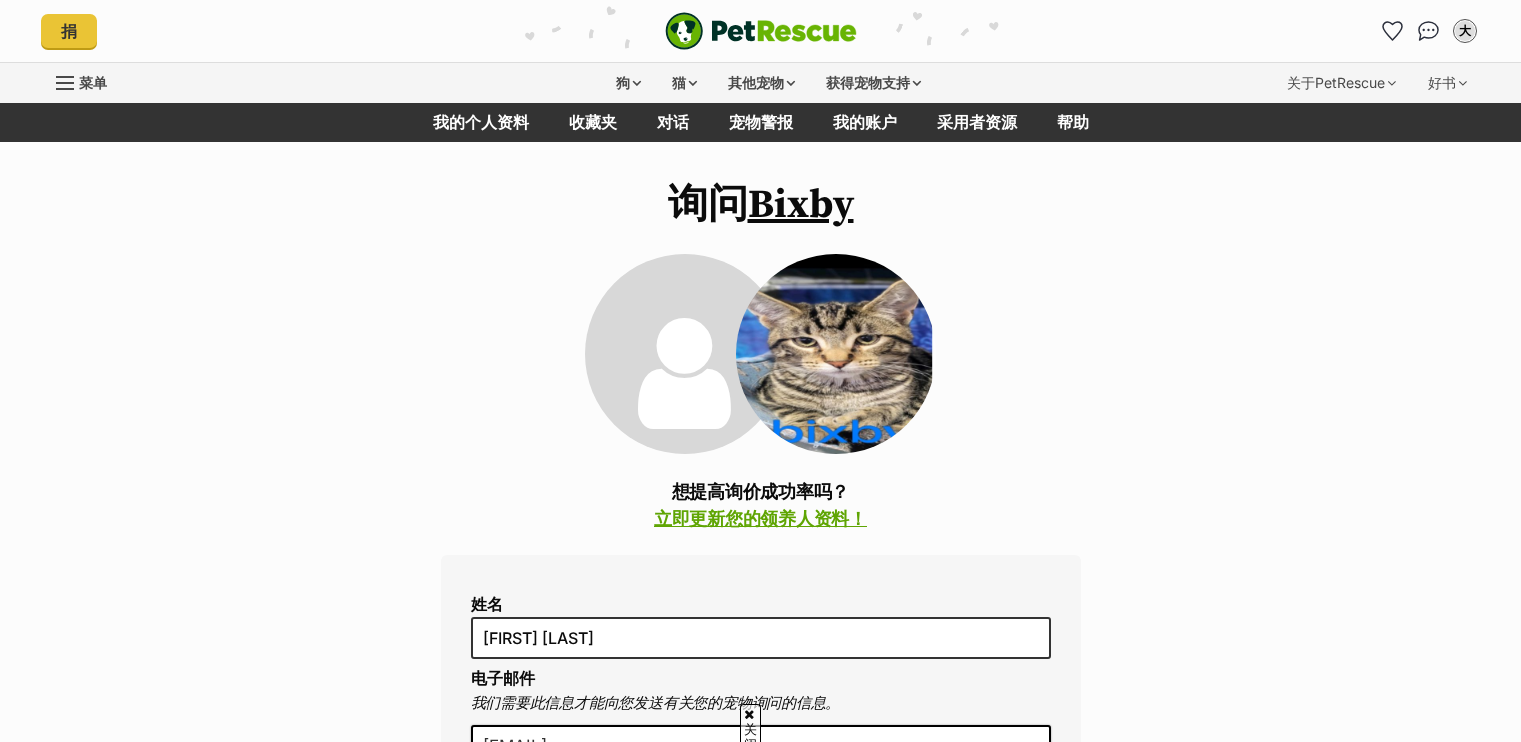 scroll, scrollTop: 1400, scrollLeft: 0, axis: vertical 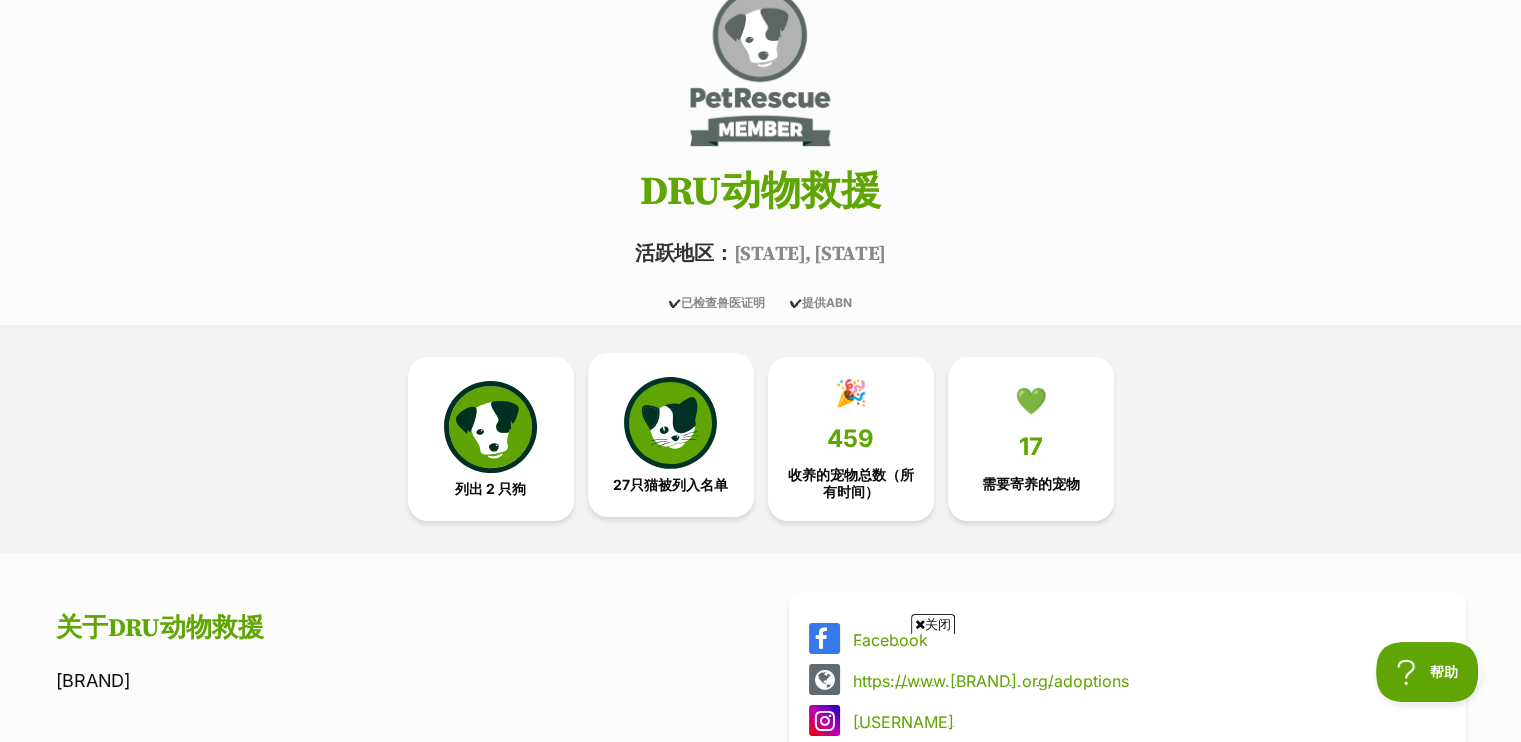 click at bounding box center (670, 423) 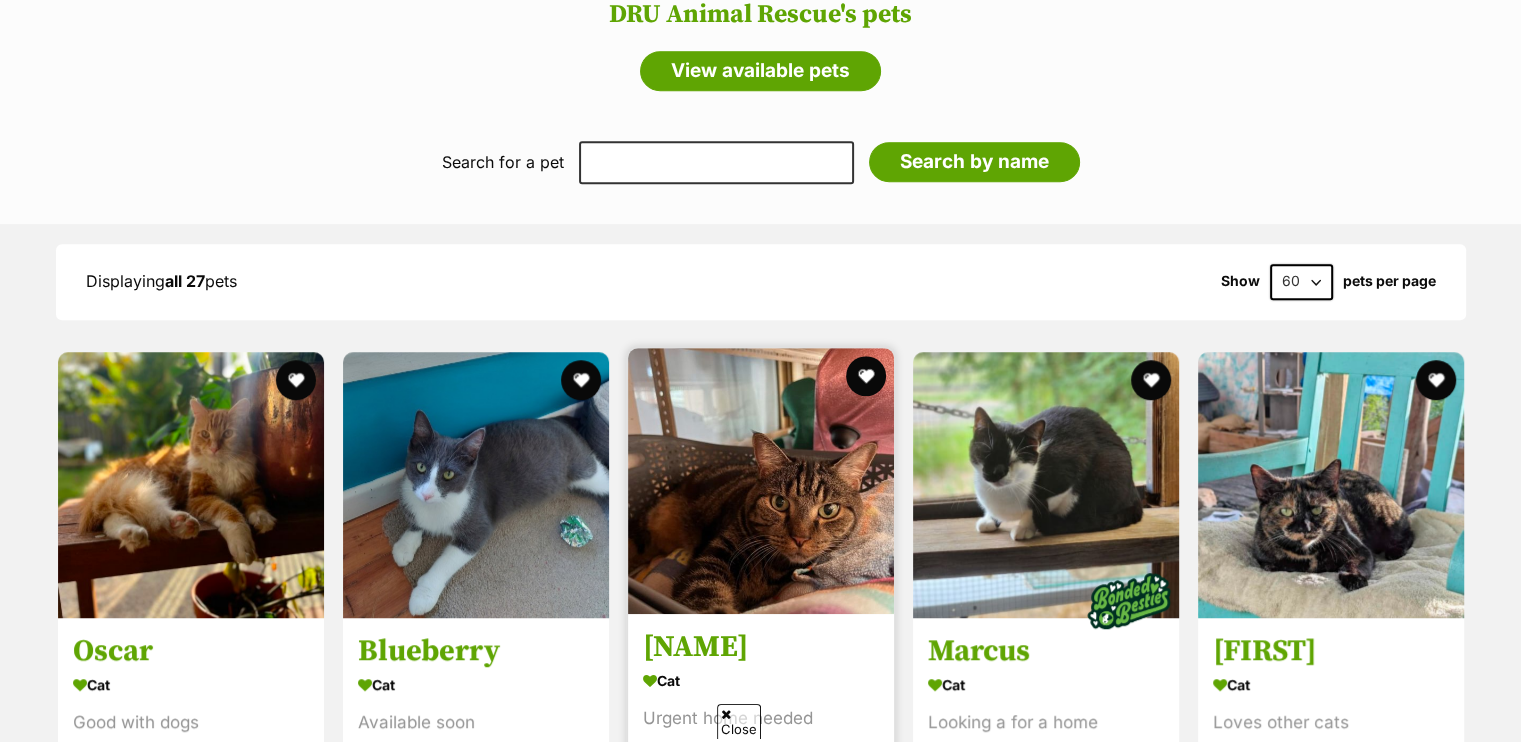 scroll, scrollTop: 1332, scrollLeft: 0, axis: vertical 